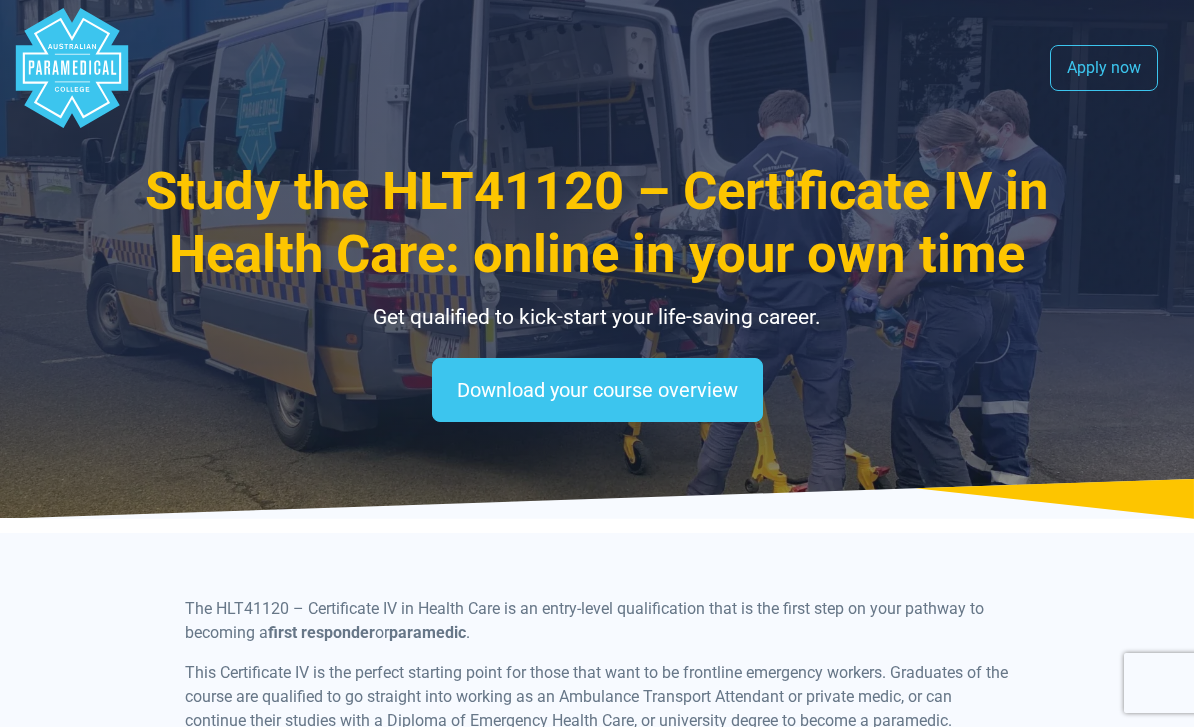 scroll, scrollTop: 0, scrollLeft: 0, axis: both 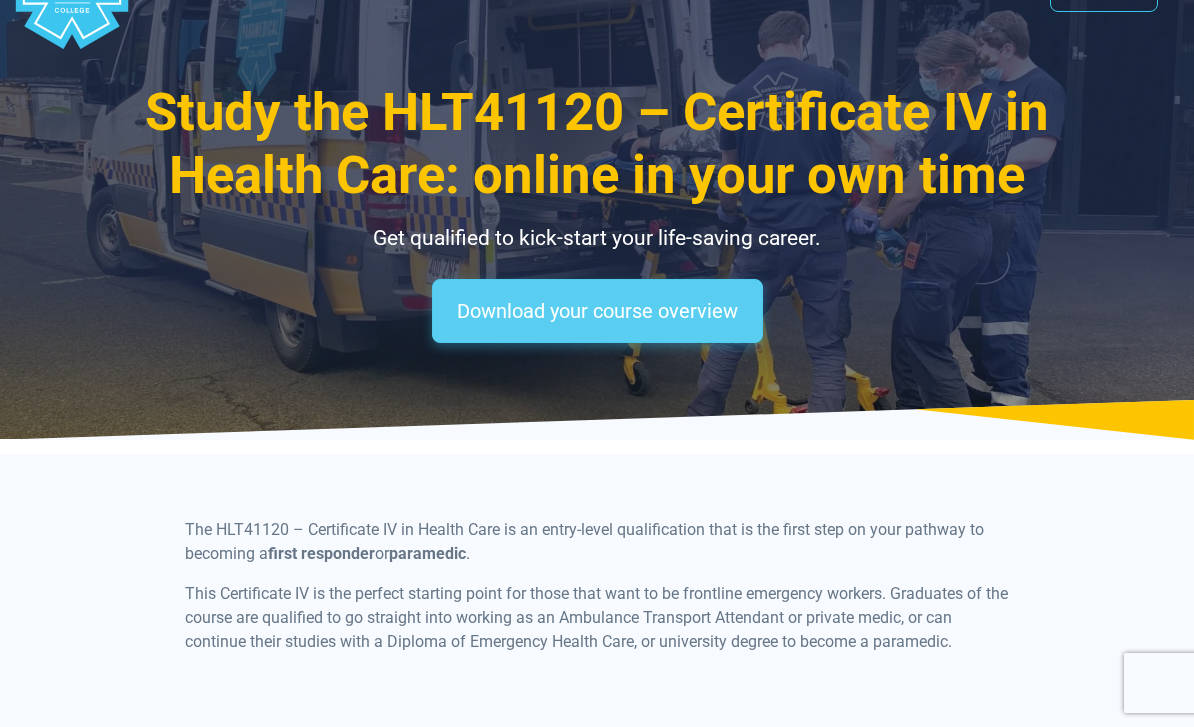 click on "Download your course overview" at bounding box center (597, 311) 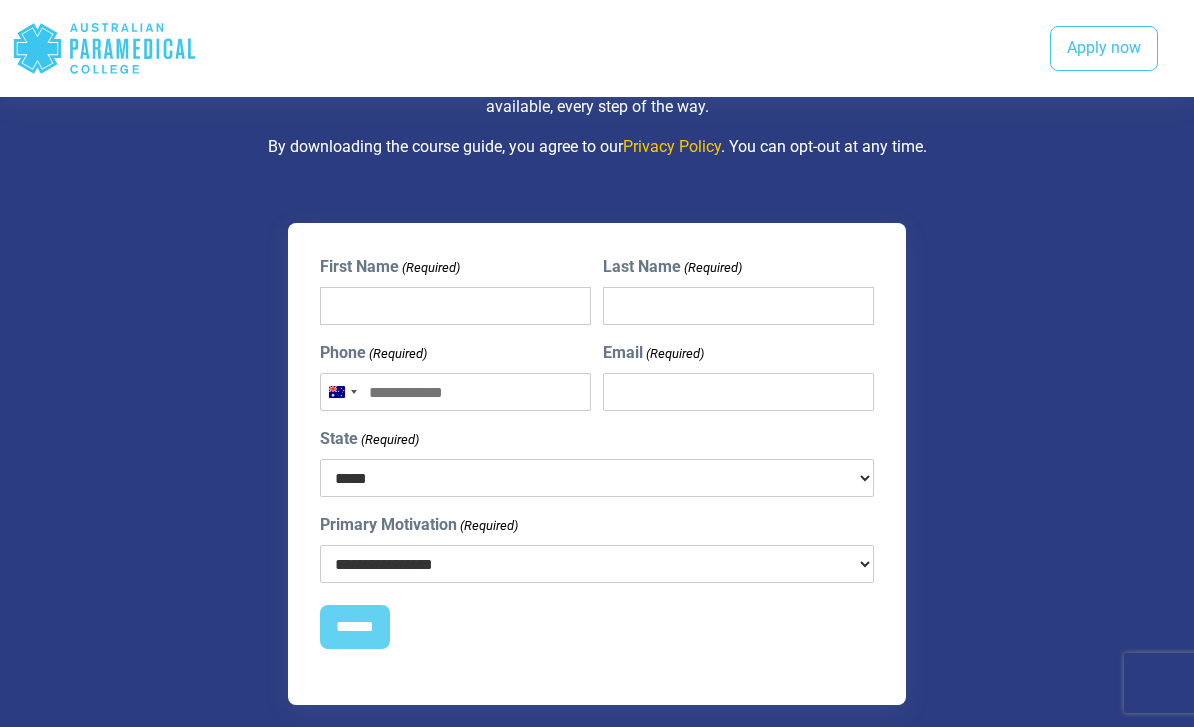 scroll, scrollTop: 2349, scrollLeft: 0, axis: vertical 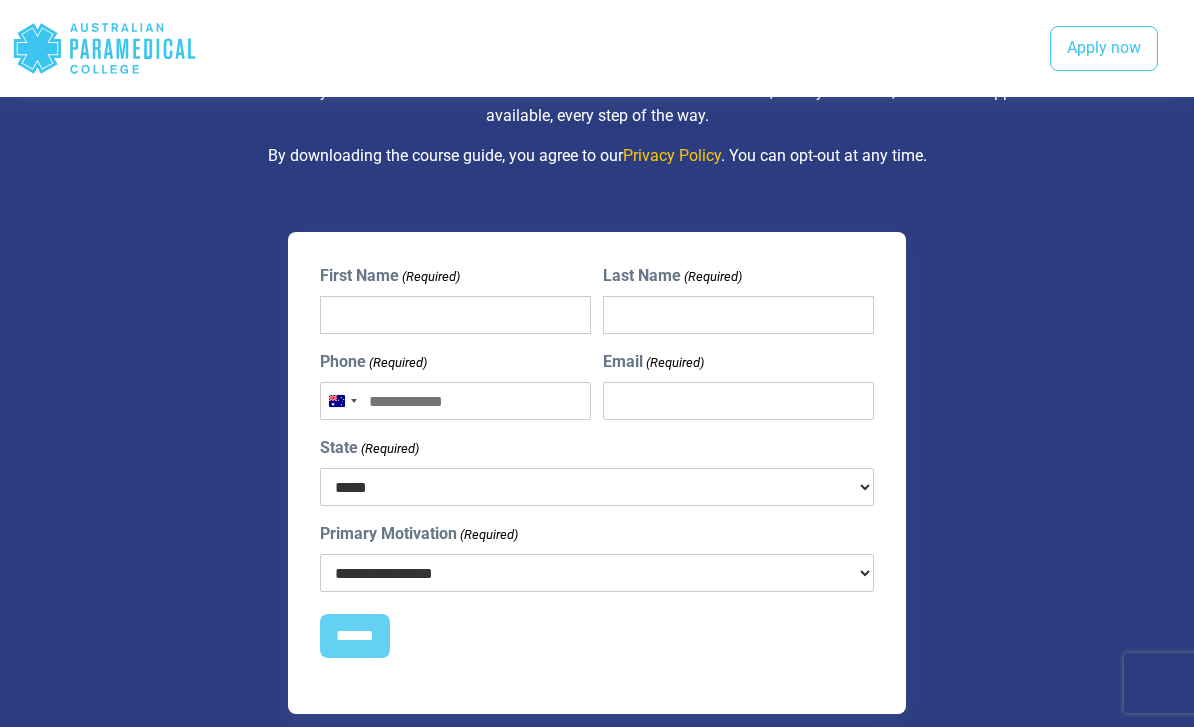 click on "First Name (Required)" at bounding box center (456, 315) 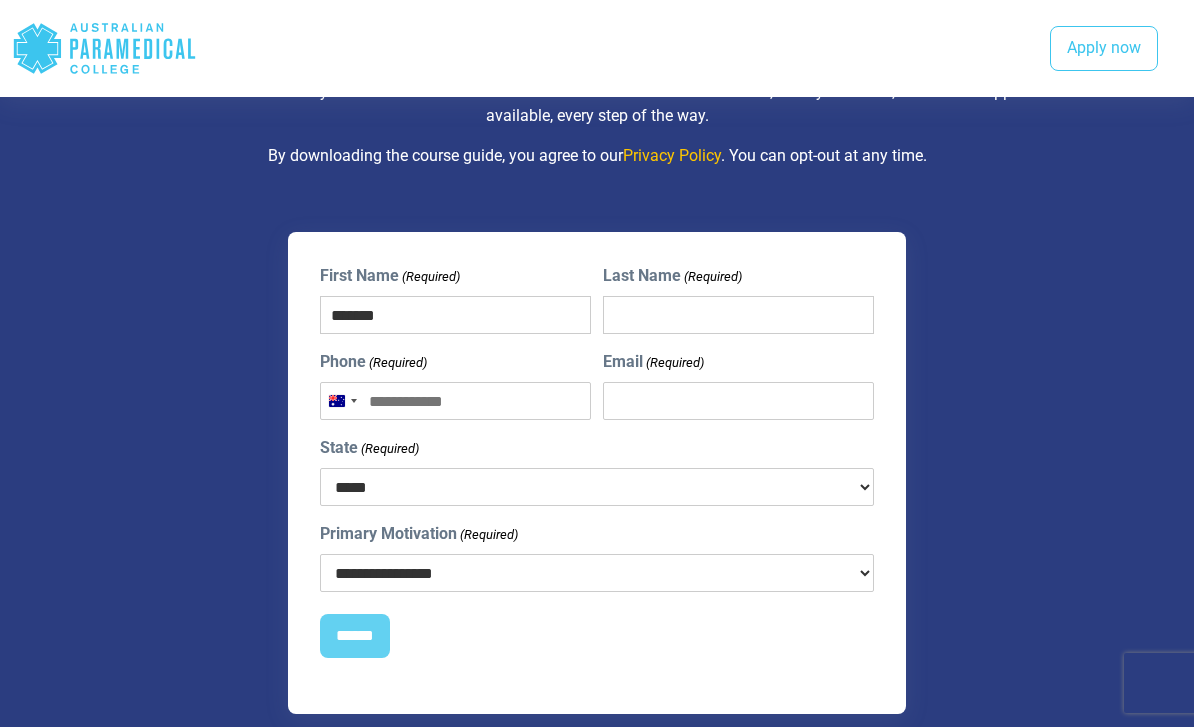 type on "*******" 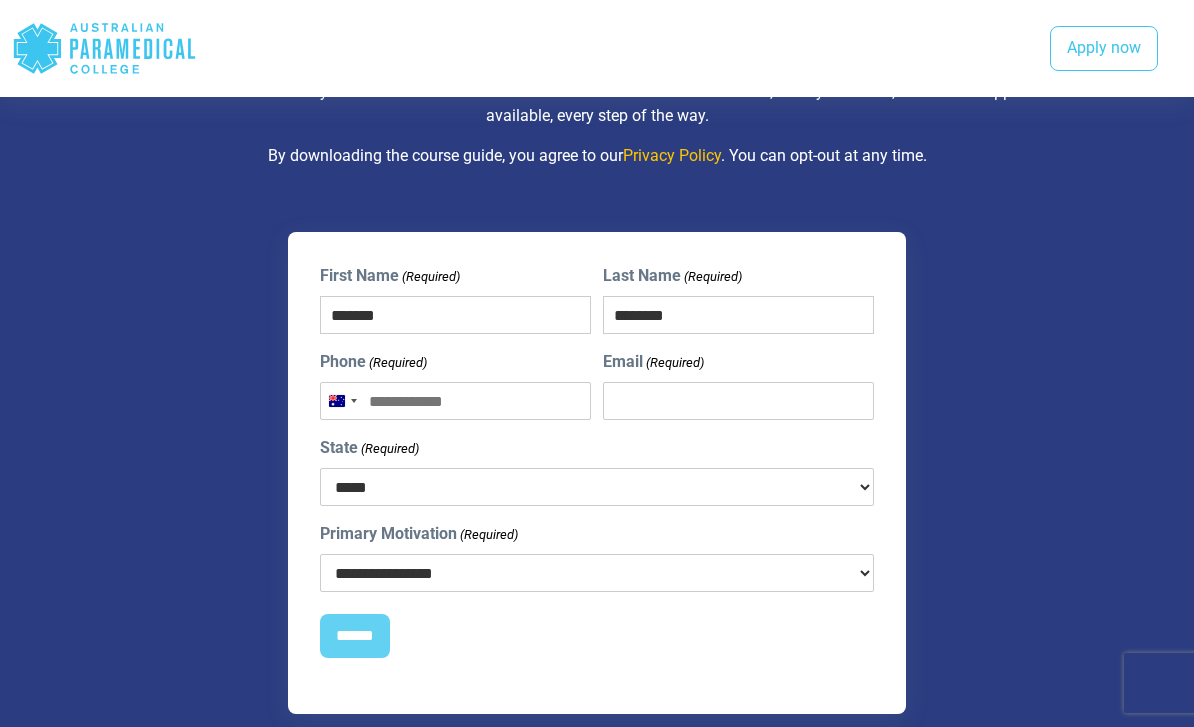 type on "********" 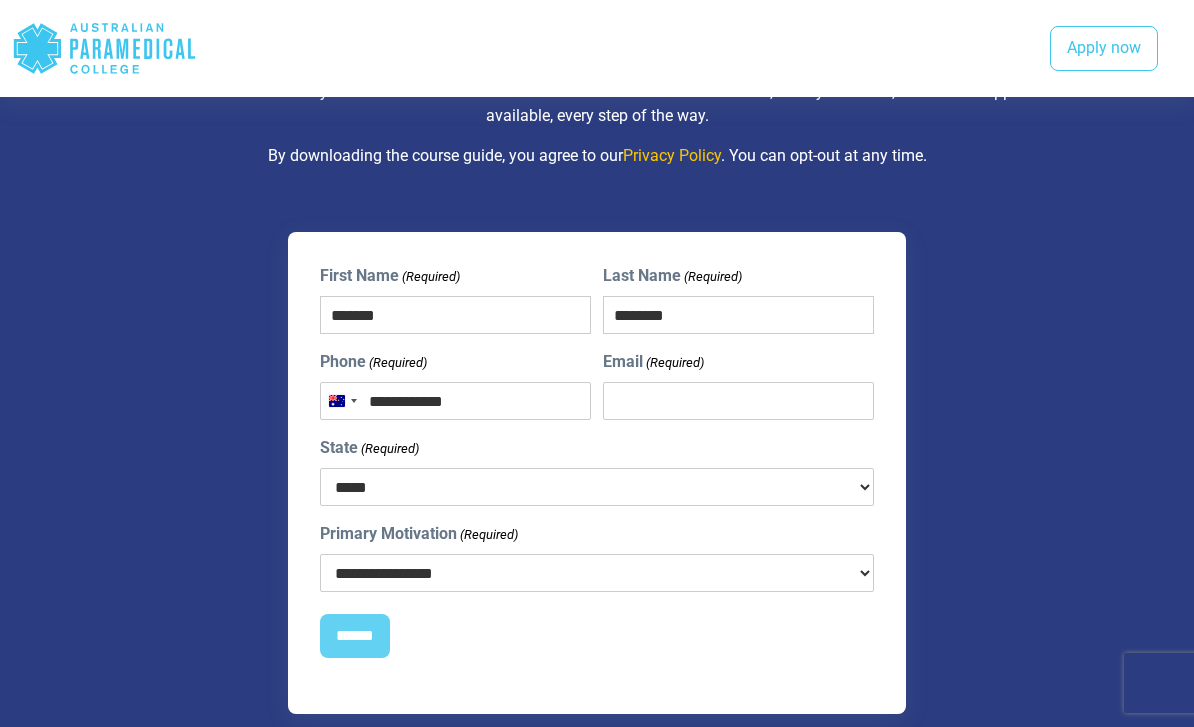 type on "**********" 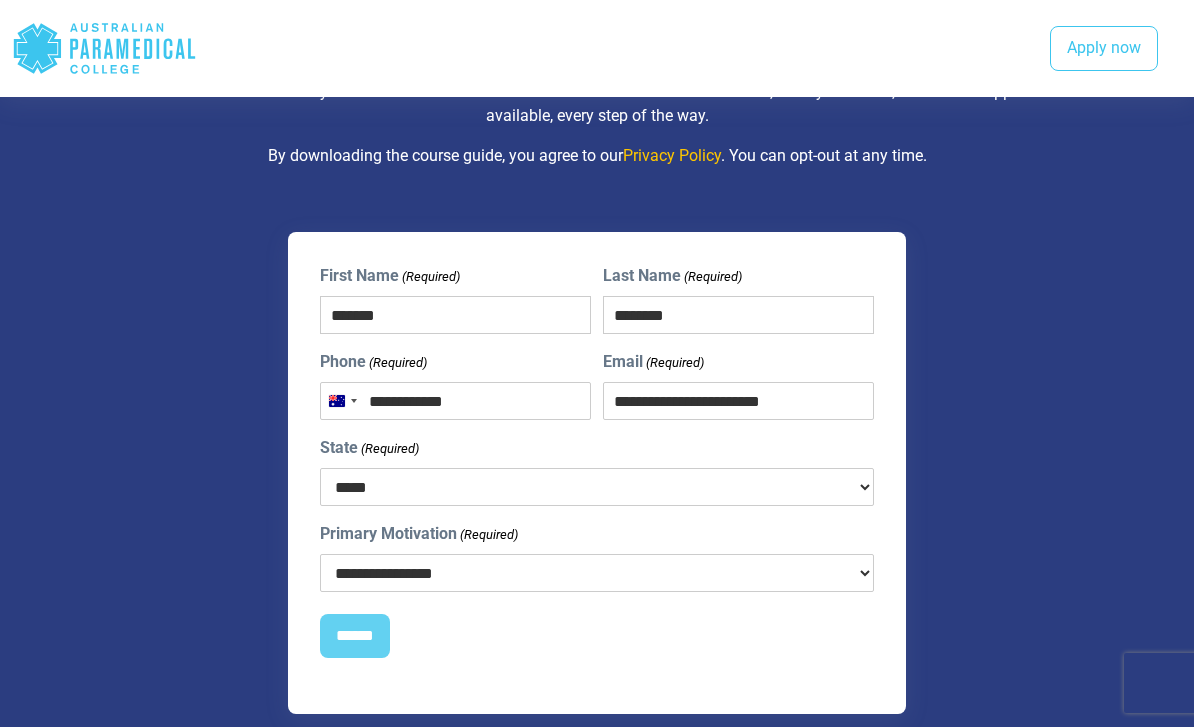 type on "**********" 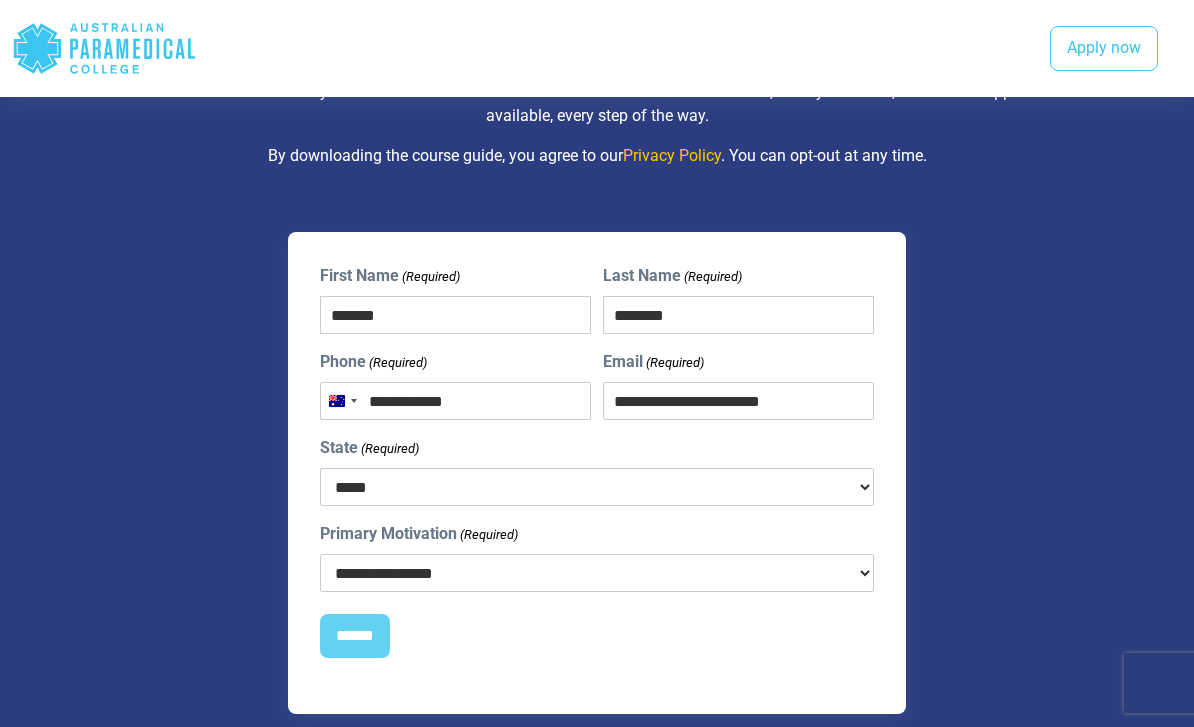 click on "***** *** *** *** ** ** *** ** ***" at bounding box center (597, 487) 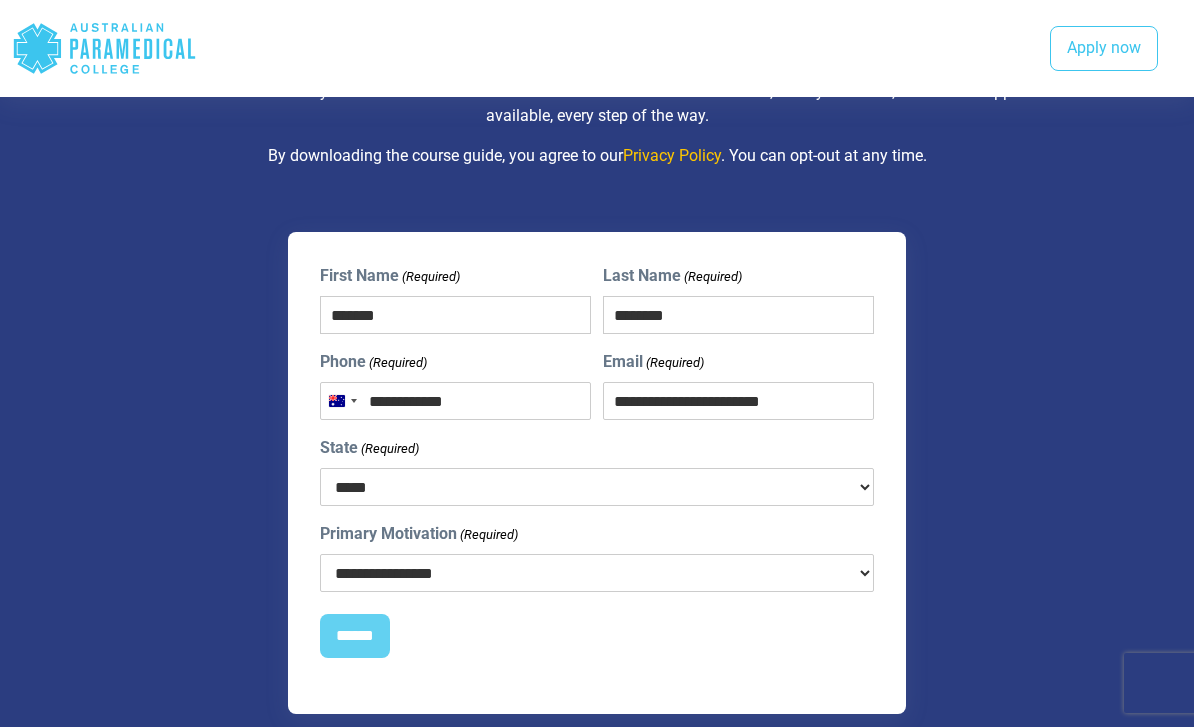 select on "***" 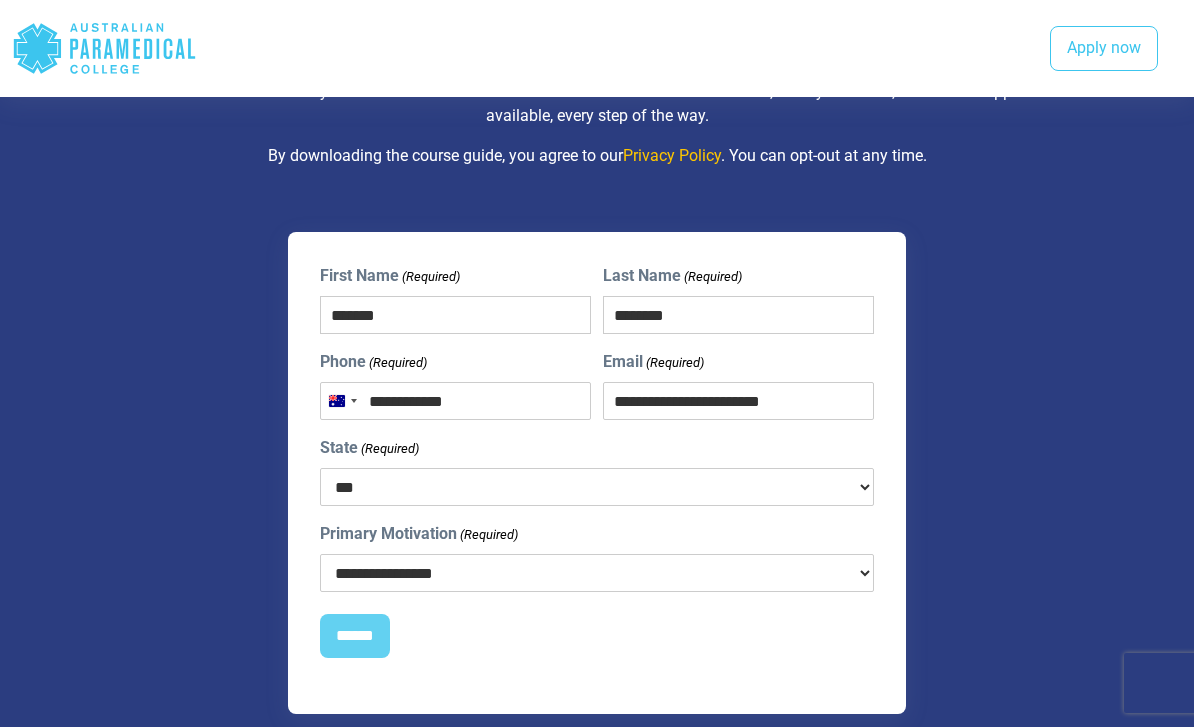click on "**********" at bounding box center (597, 573) 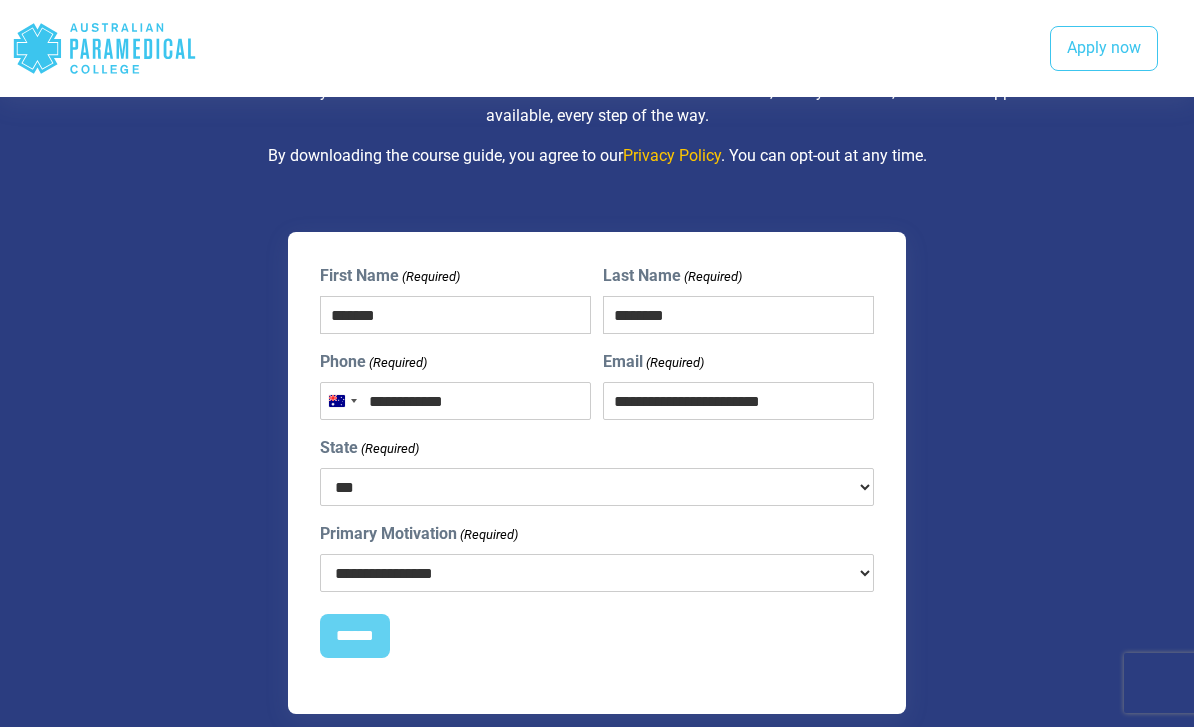 select on "**********" 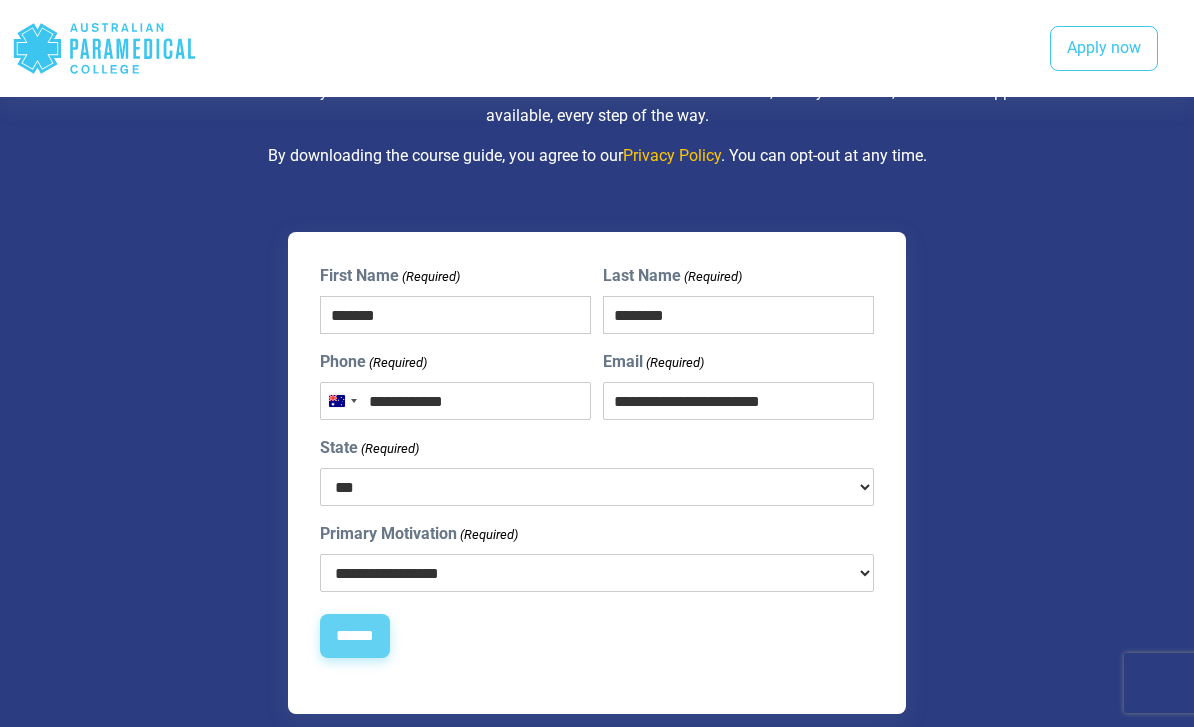 click on "******" at bounding box center [355, 636] 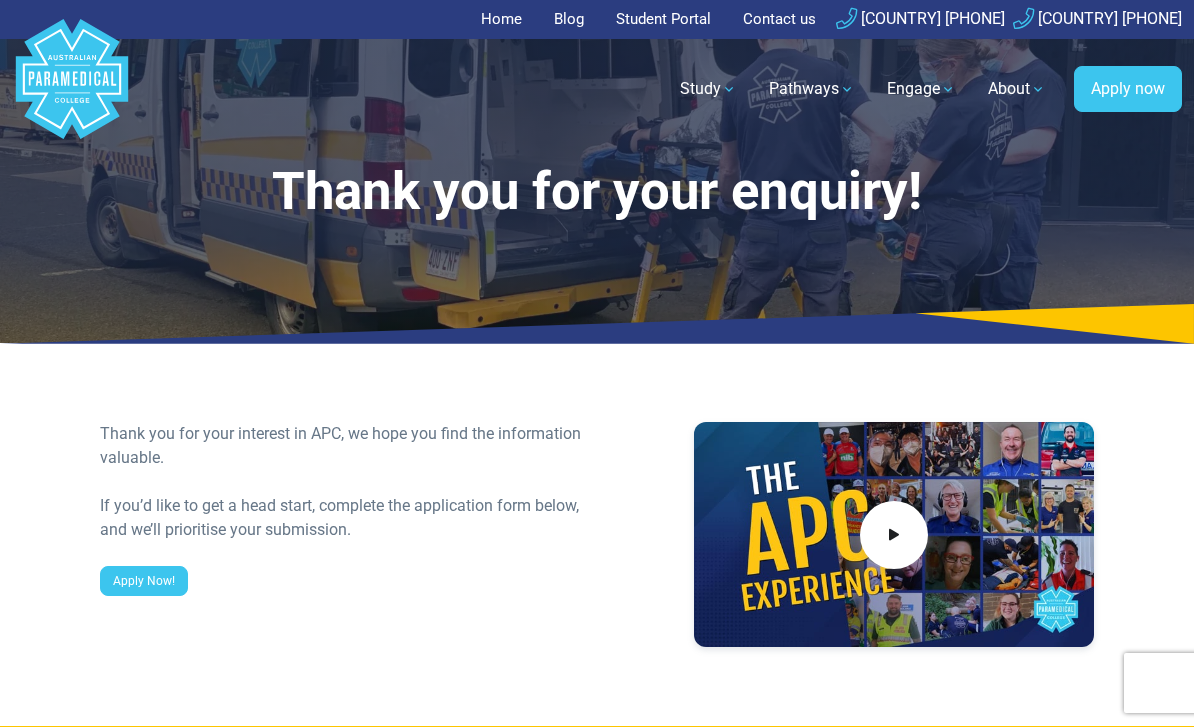 scroll, scrollTop: 0, scrollLeft: 0, axis: both 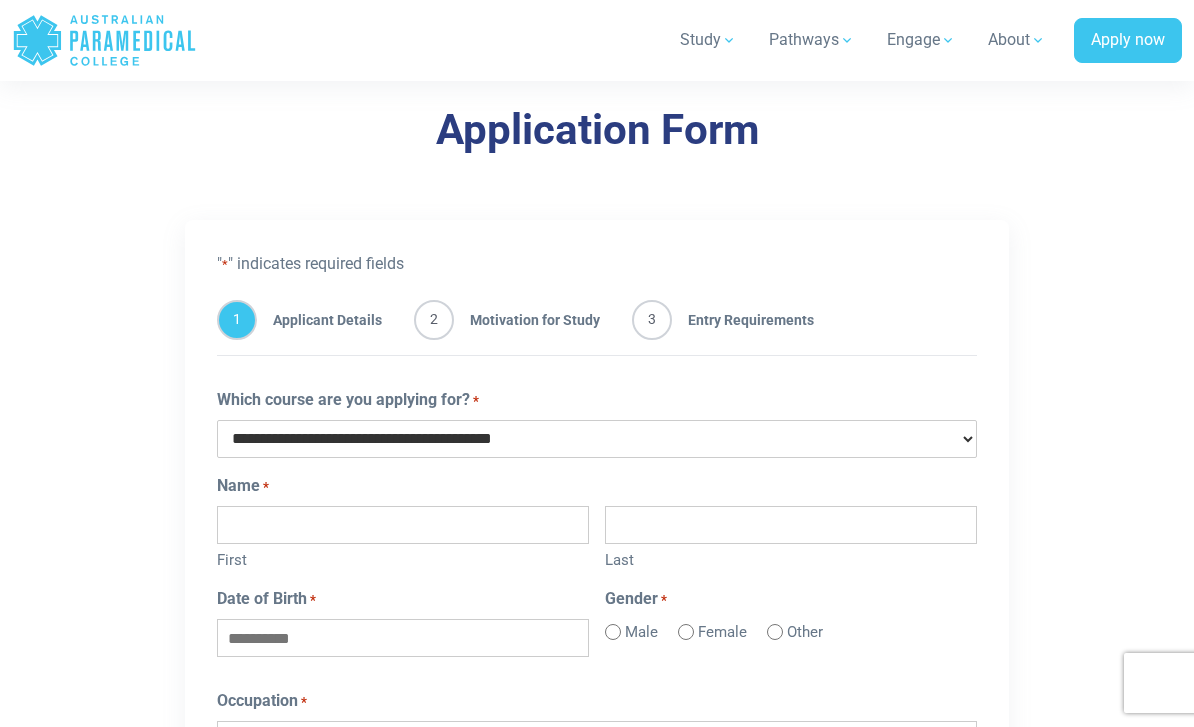click on "First" at bounding box center [403, 525] 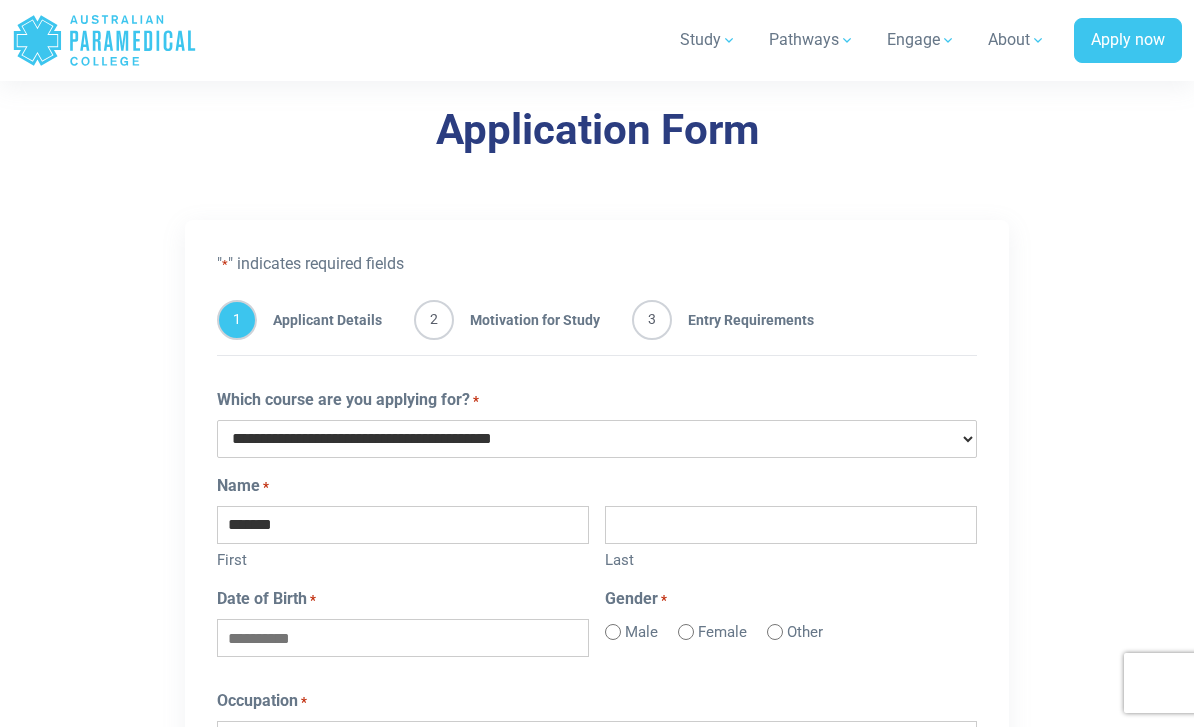 type on "*******" 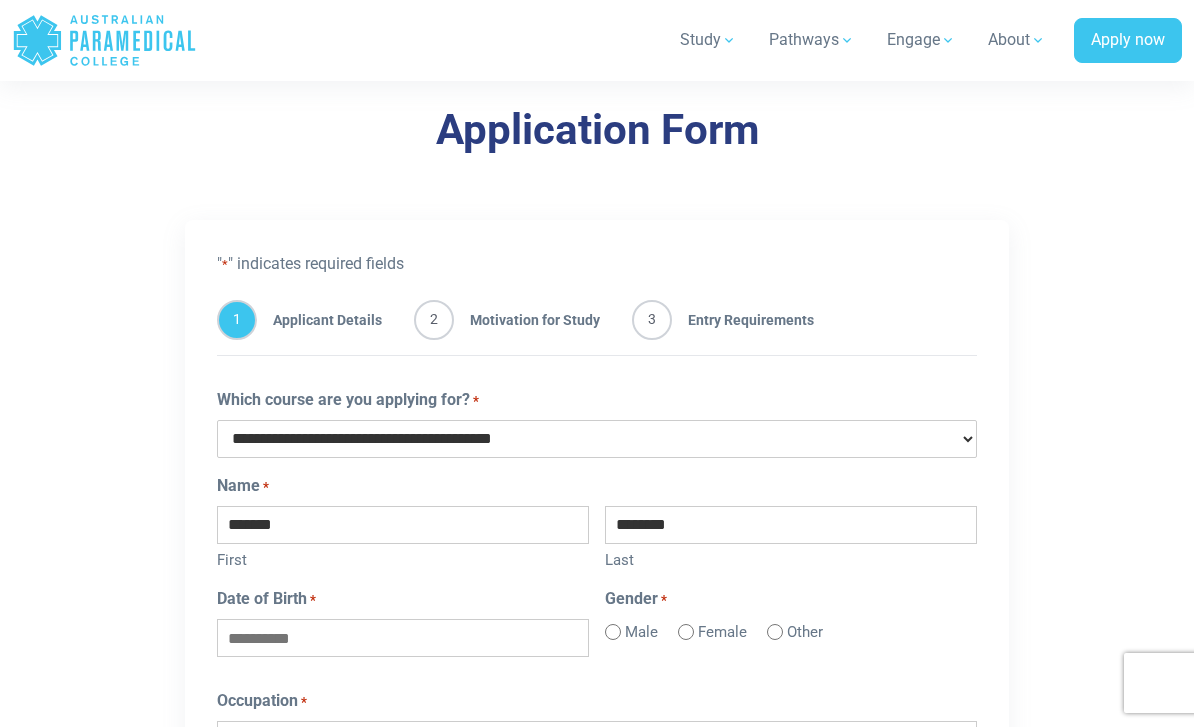 type on "********" 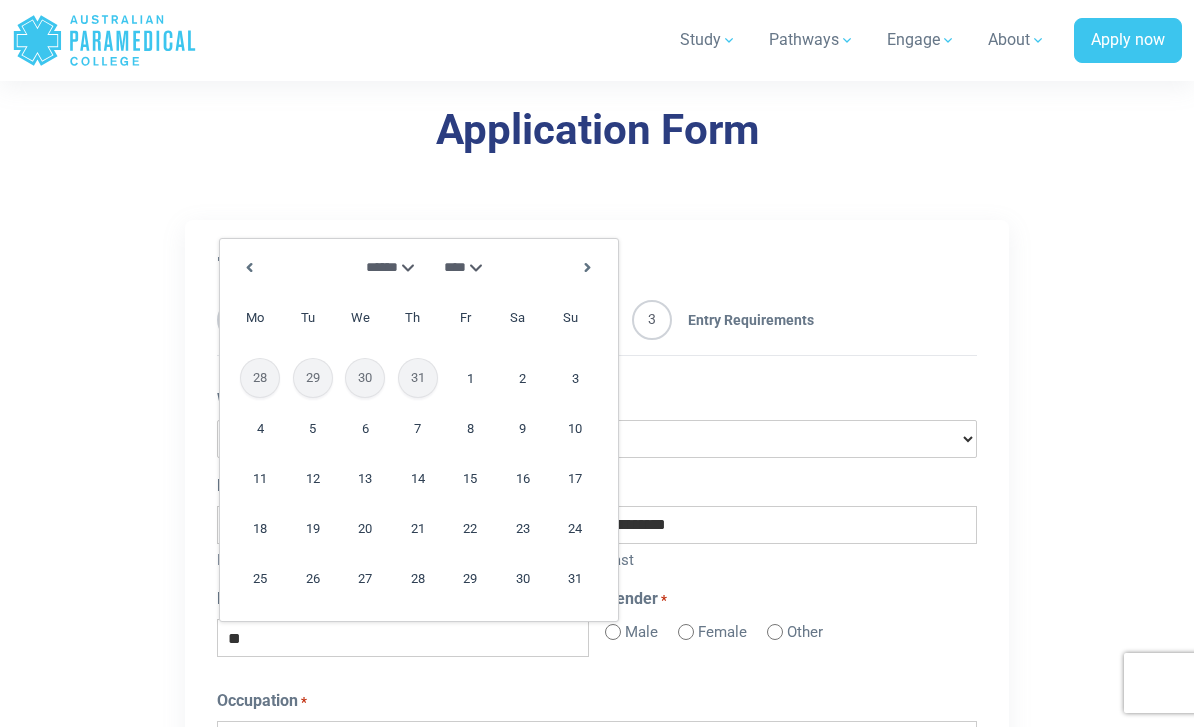 click on "******* ******** ***** ***** *** **** **** ****** ********* ******* ******** ********" at bounding box center [385, 267] 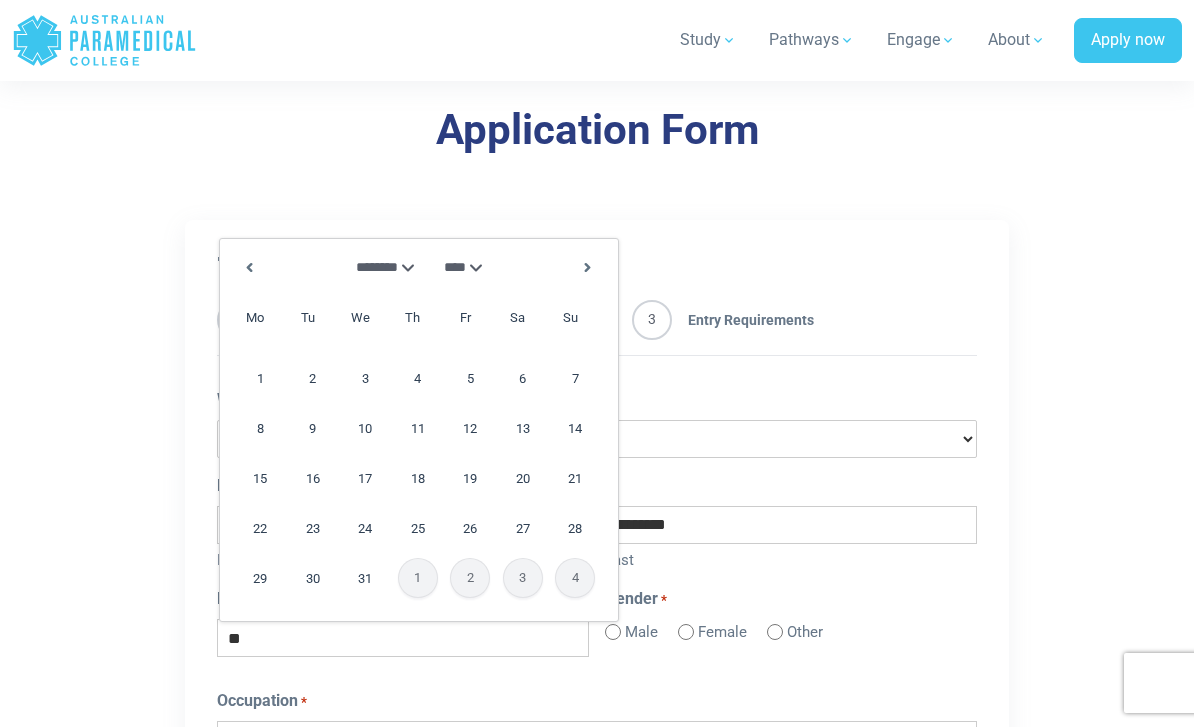 click on "**** **** **** **** **** **** **** **** **** **** **** **** **** **** **** **** **** **** **** **** **** **** **** **** **** **** **** **** **** **** **** **** **** **** **** **** **** **** **** **** **** **** **** **** **** **** **** **** **** **** **** **** **** **** **** **** **** **** **** **** **** **** **** **** **** **** **** **** **** **** **** **** **** **** **** **** **** **** **** **** **** **** **** **** **** **** **** **** **** **** **** **** **** **** **** **** **** **** **** **** **** **** **** **** **** **** **** **** **** **** **** **** **** **** **** **** ****" at bounding box center (466, 267) 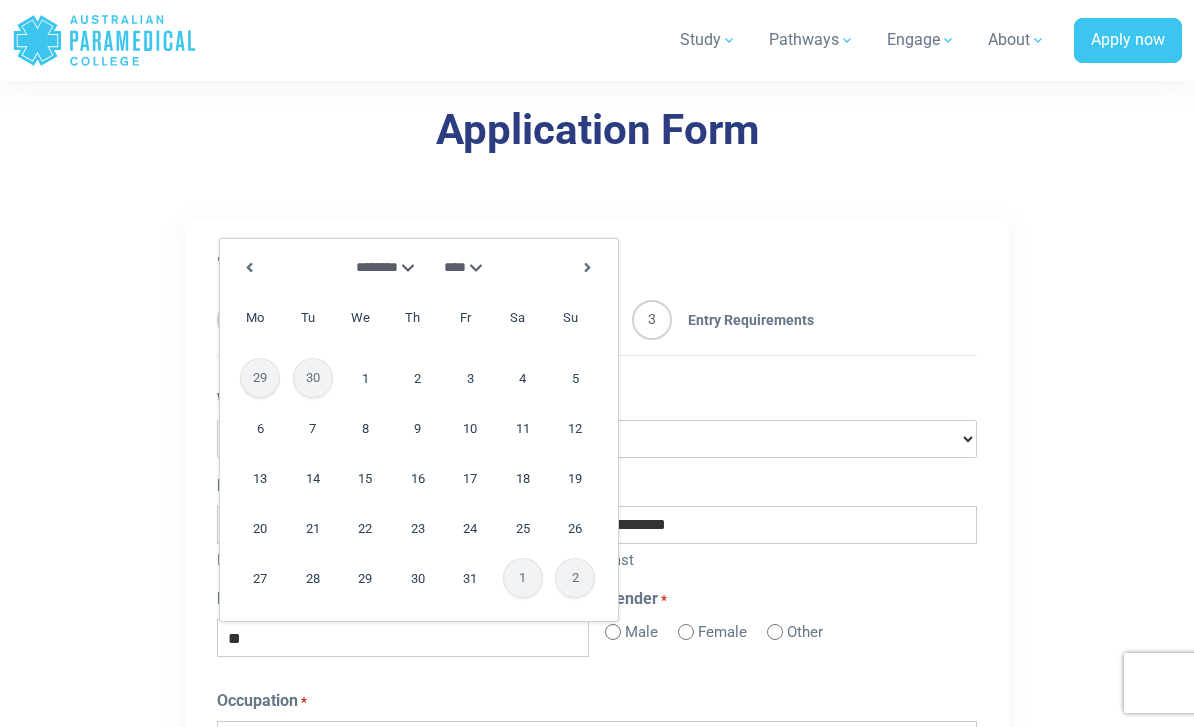 click on "Gender *" at bounding box center [791, 599] 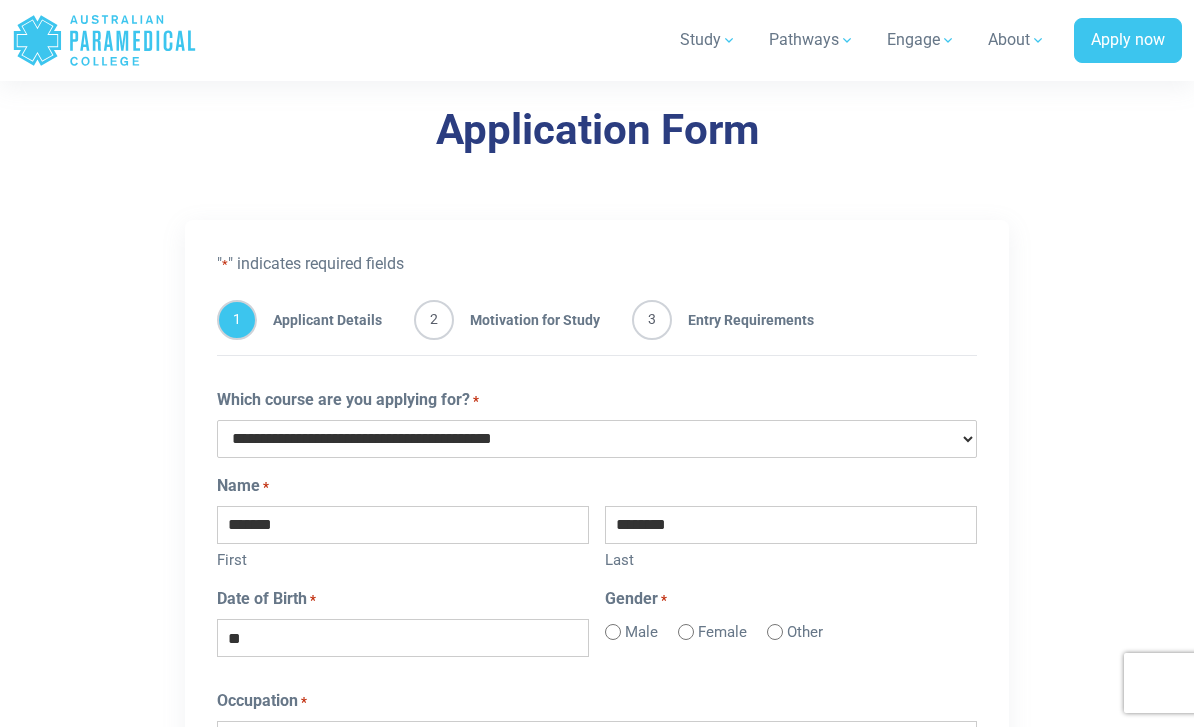 click on "**" at bounding box center [403, 638] 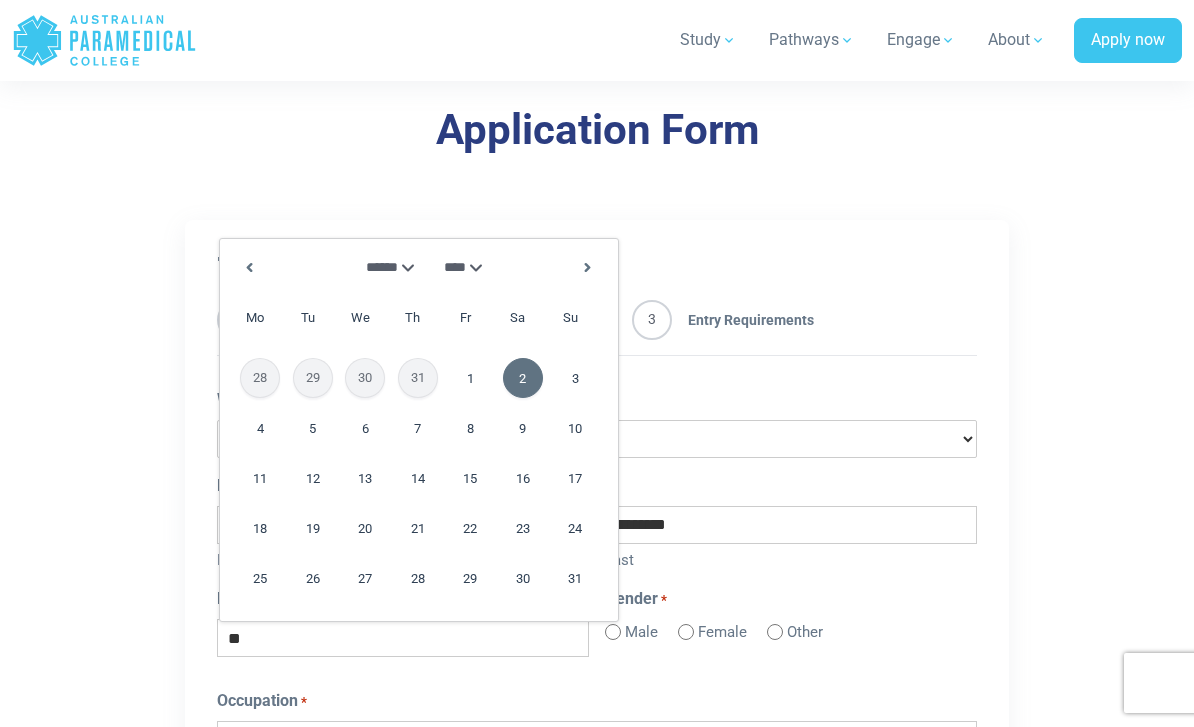 click on "******* ******** ***** ***** *** **** **** ****** ********* ******* ******** ********" at bounding box center (385, 267) 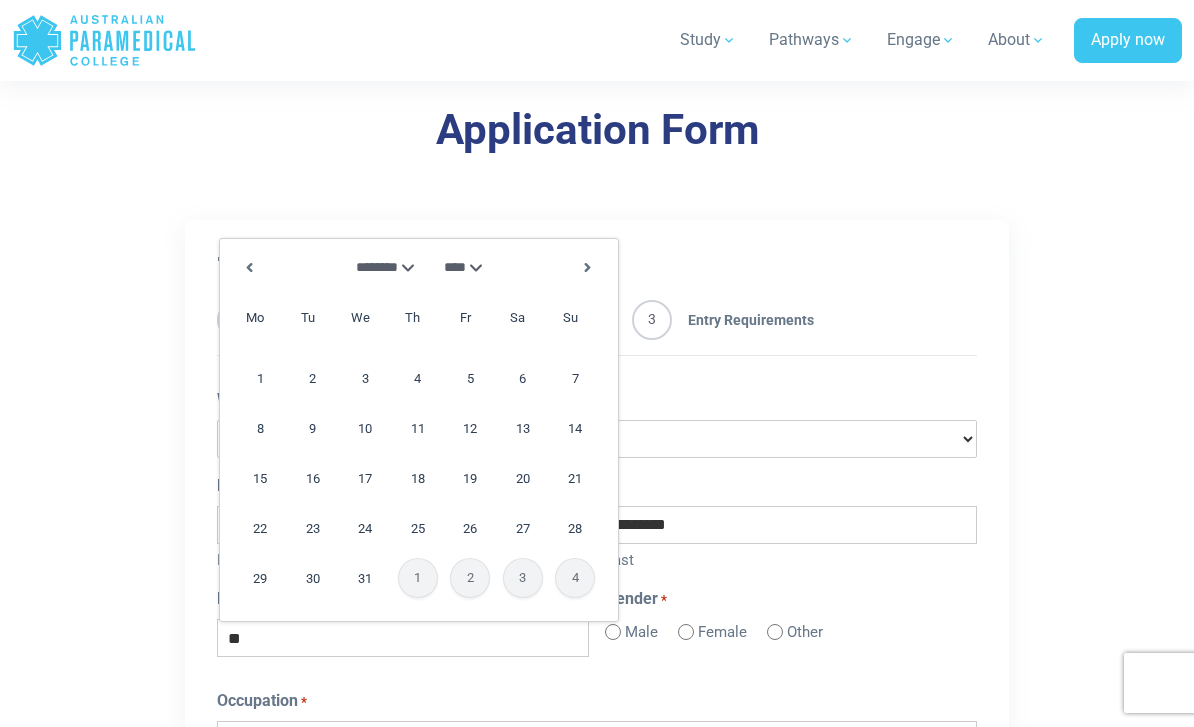 click on "**** **** **** **** **** **** **** **** **** **** **** **** **** **** **** **** **** **** **** **** **** **** **** **** **** **** **** **** **** **** **** **** **** **** **** **** **** **** **** **** **** **** **** **** **** **** **** **** **** **** **** **** **** **** **** **** **** **** **** **** **** **** **** **** **** **** **** **** **** **** **** **** **** **** **** **** **** **** **** **** **** **** **** **** **** **** **** **** **** **** **** **** **** **** **** **** **** **** **** **** **** **** **** **** **** **** **** **** **** **** **** **** **** **** **** **** ****" at bounding box center [466, 267] 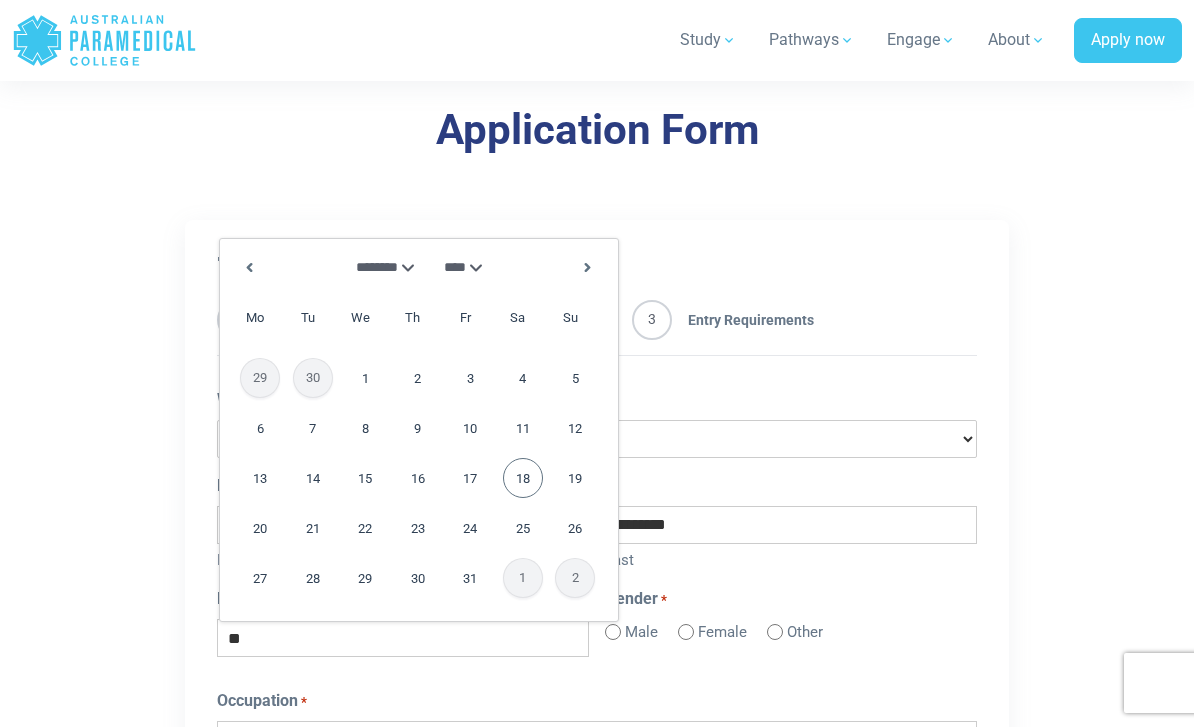 click on "18" at bounding box center (523, 478) 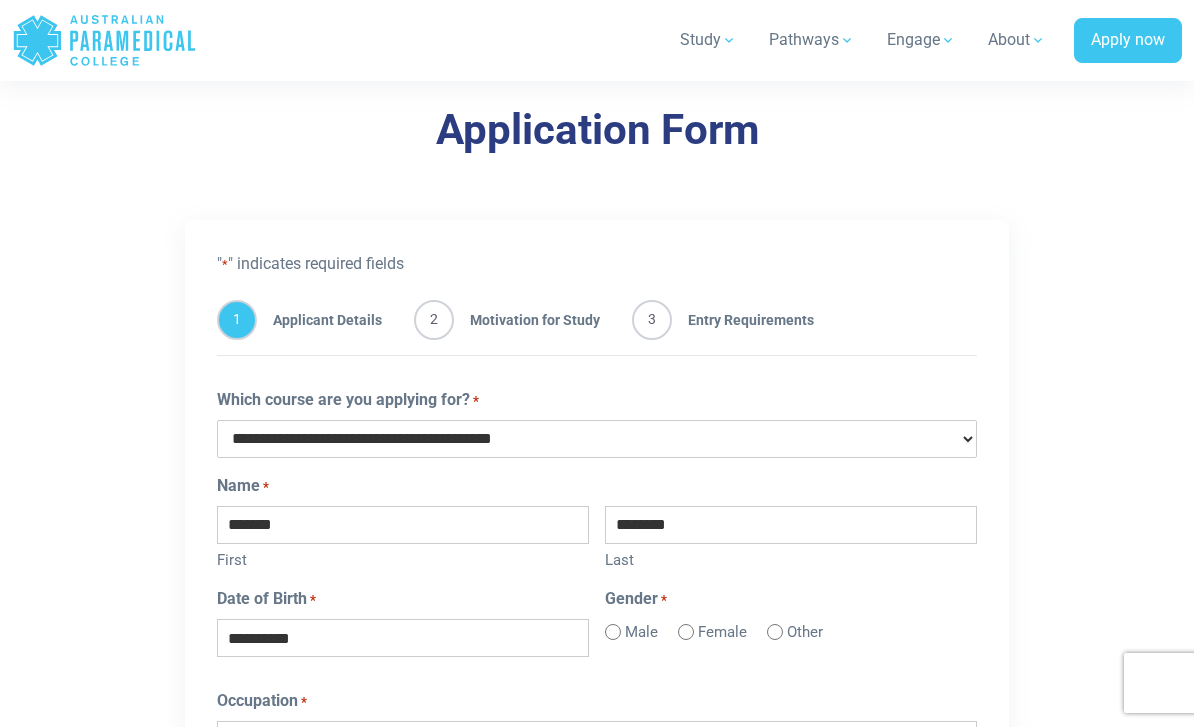 click on "Female" at bounding box center (722, 632) 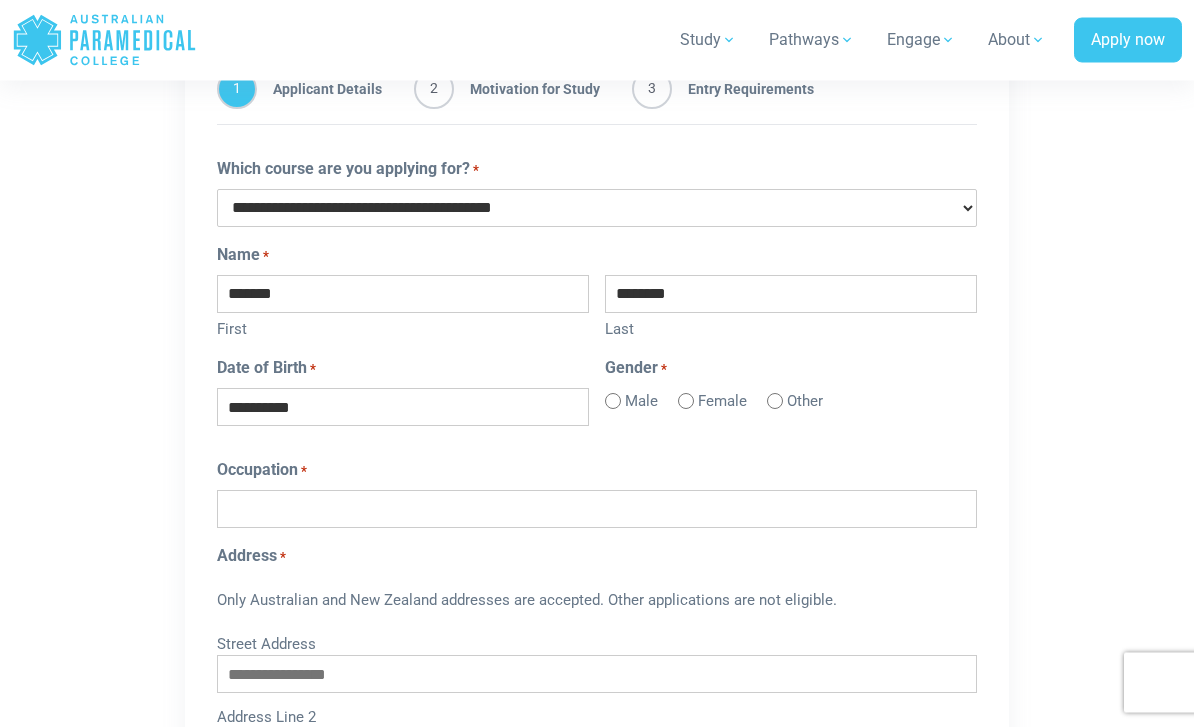 scroll, scrollTop: 1218, scrollLeft: 0, axis: vertical 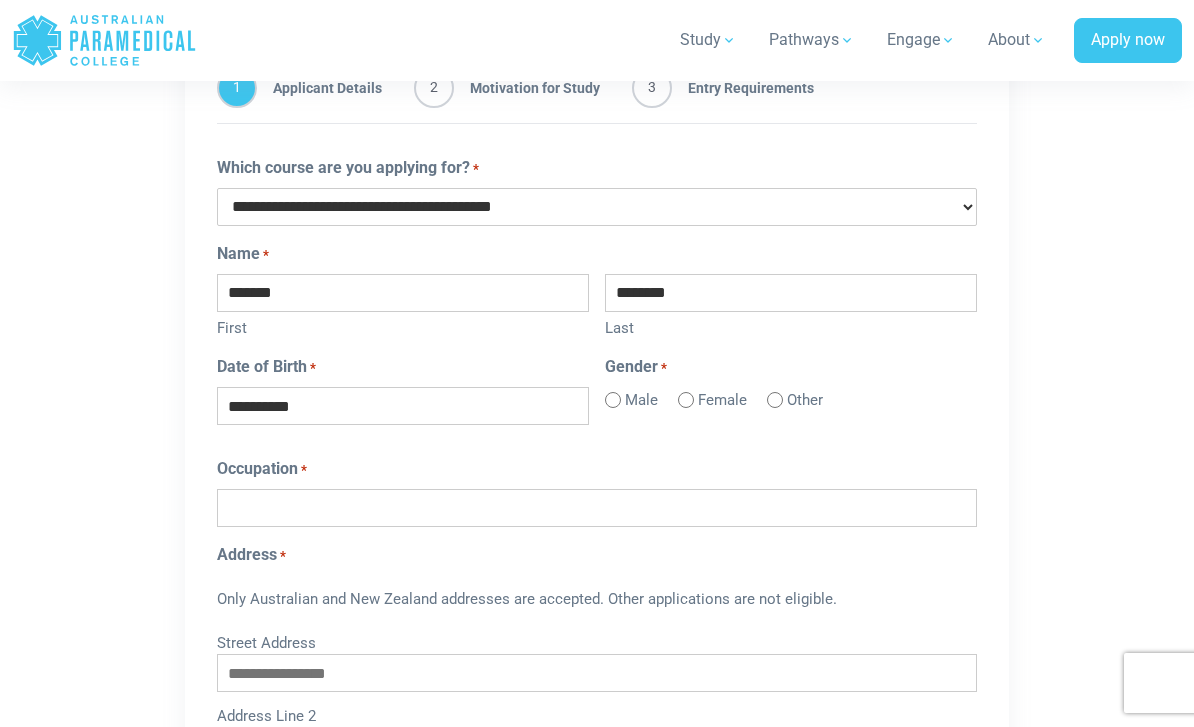 click on "Occupation *" at bounding box center (597, 508) 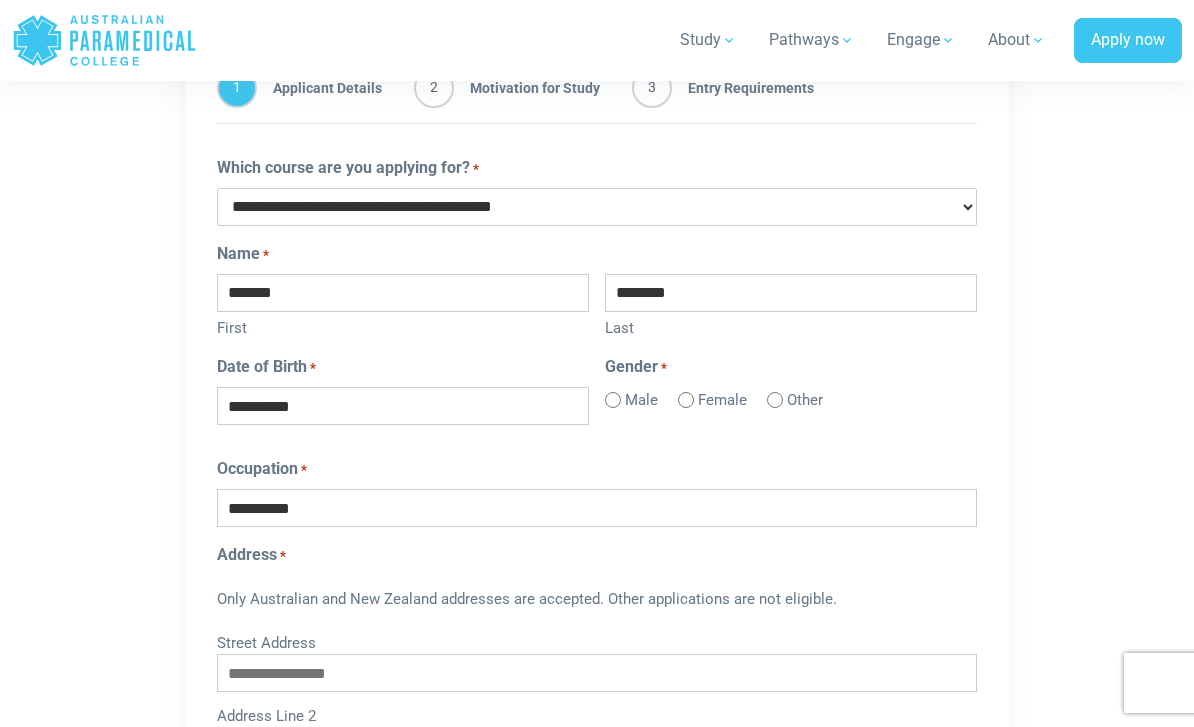 type on "**********" 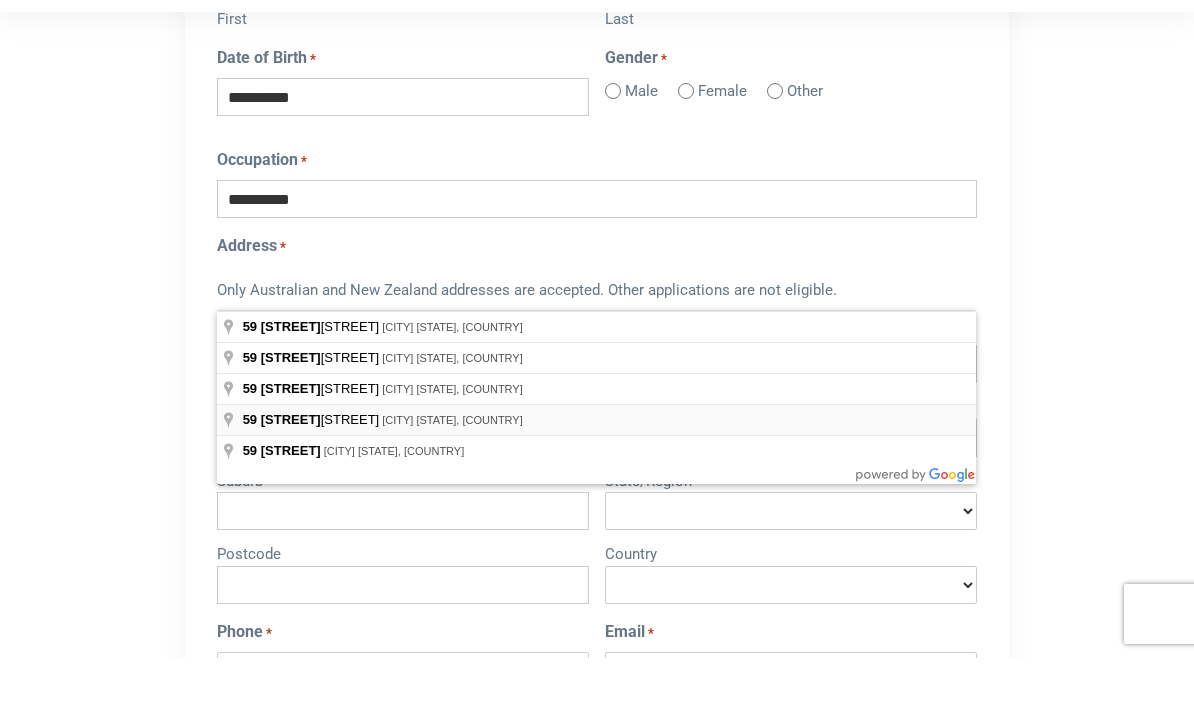 type on "**********" 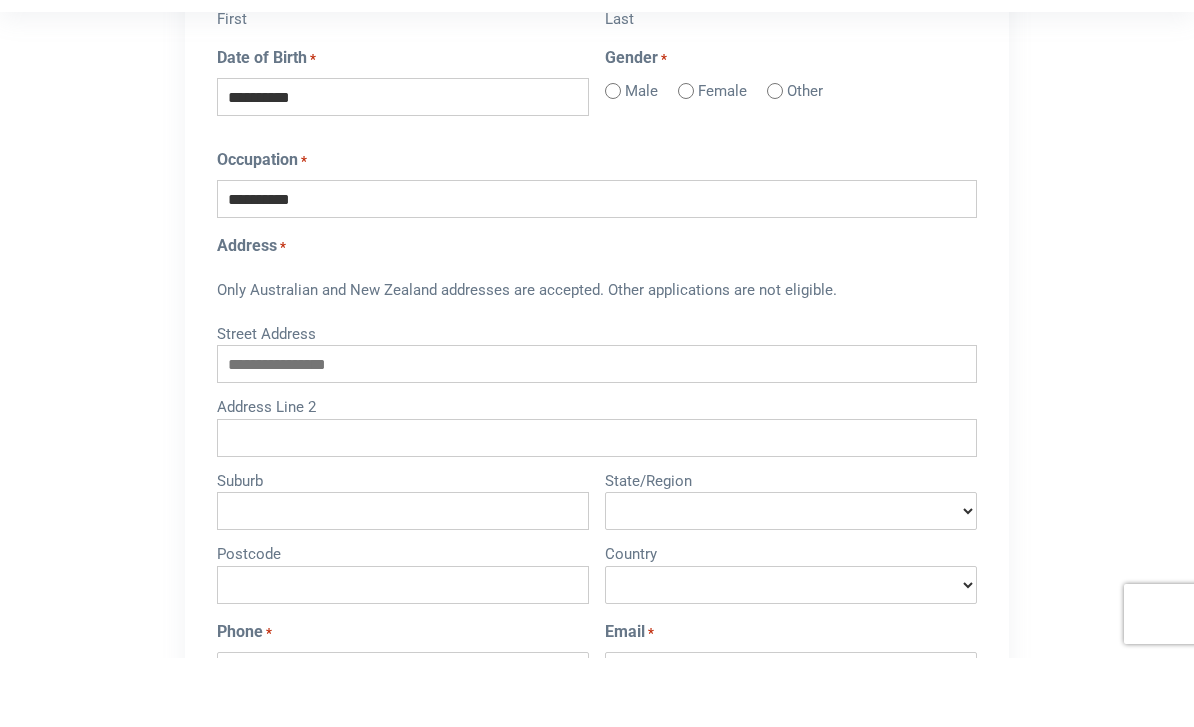type on "**********" 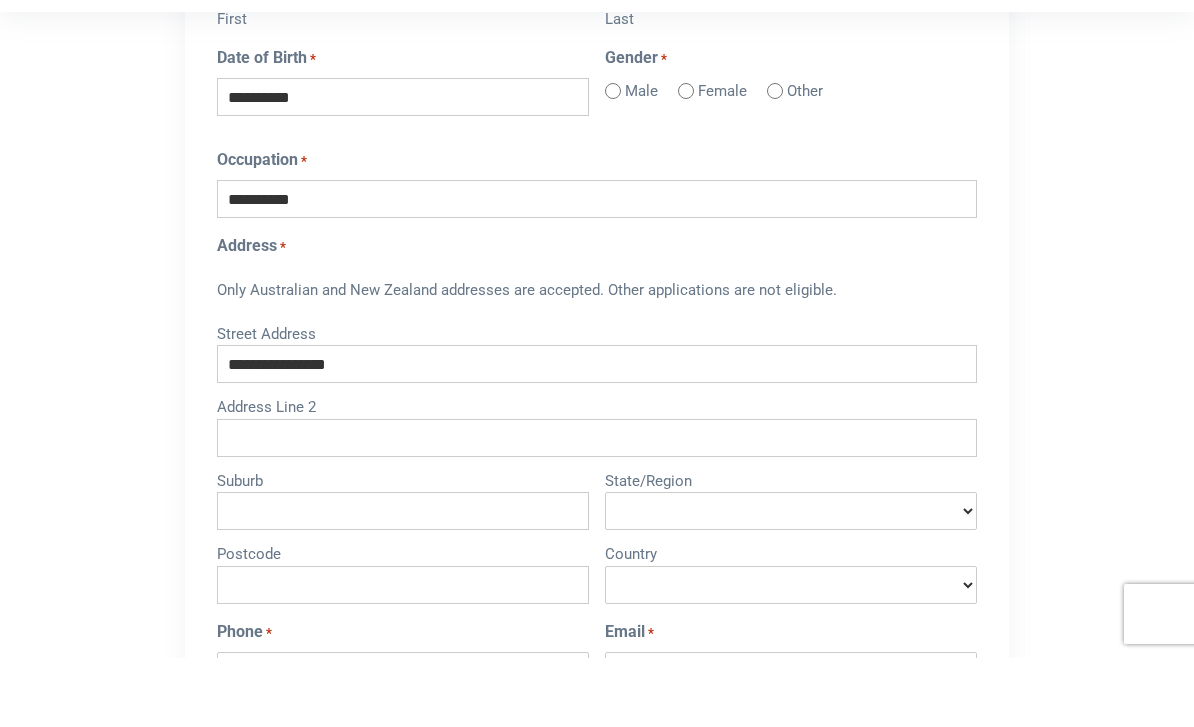 type on "*********" 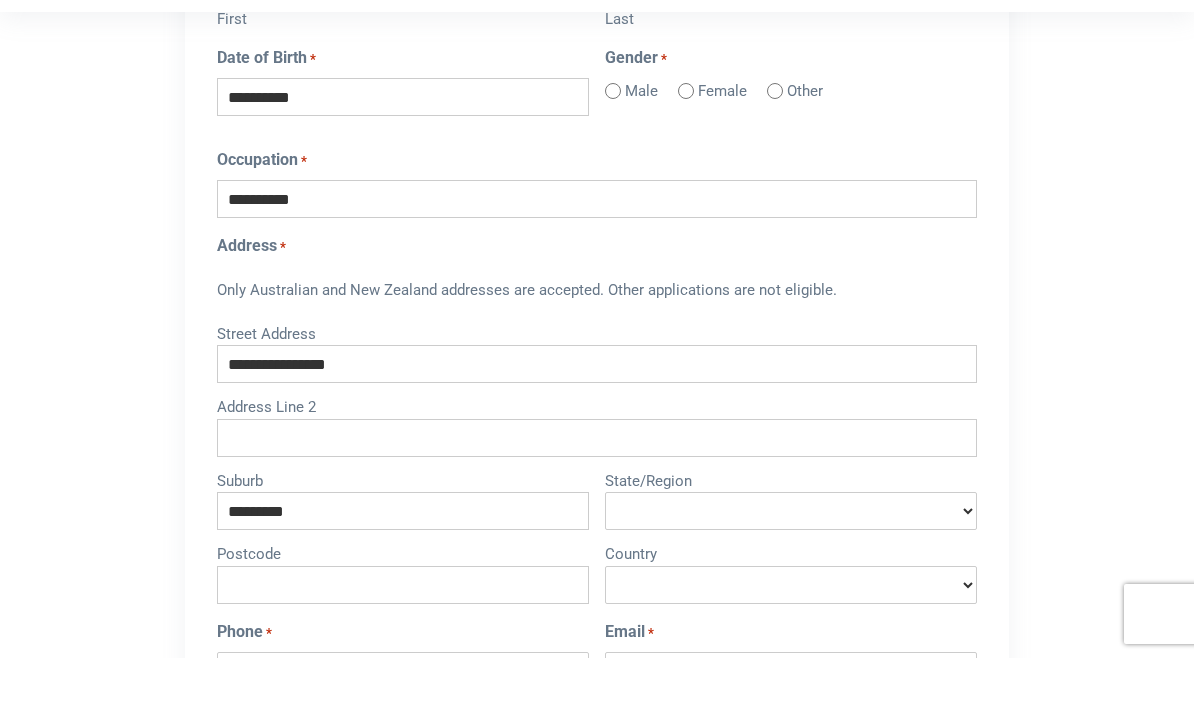 type on "****" 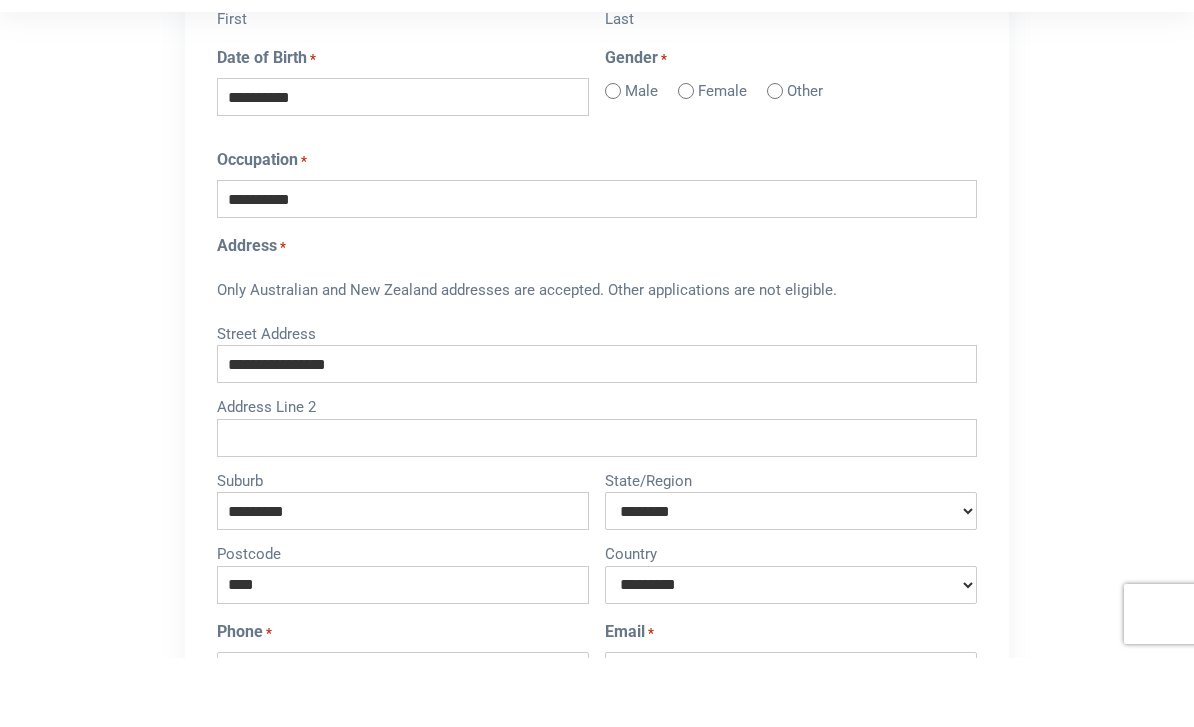select on "********" 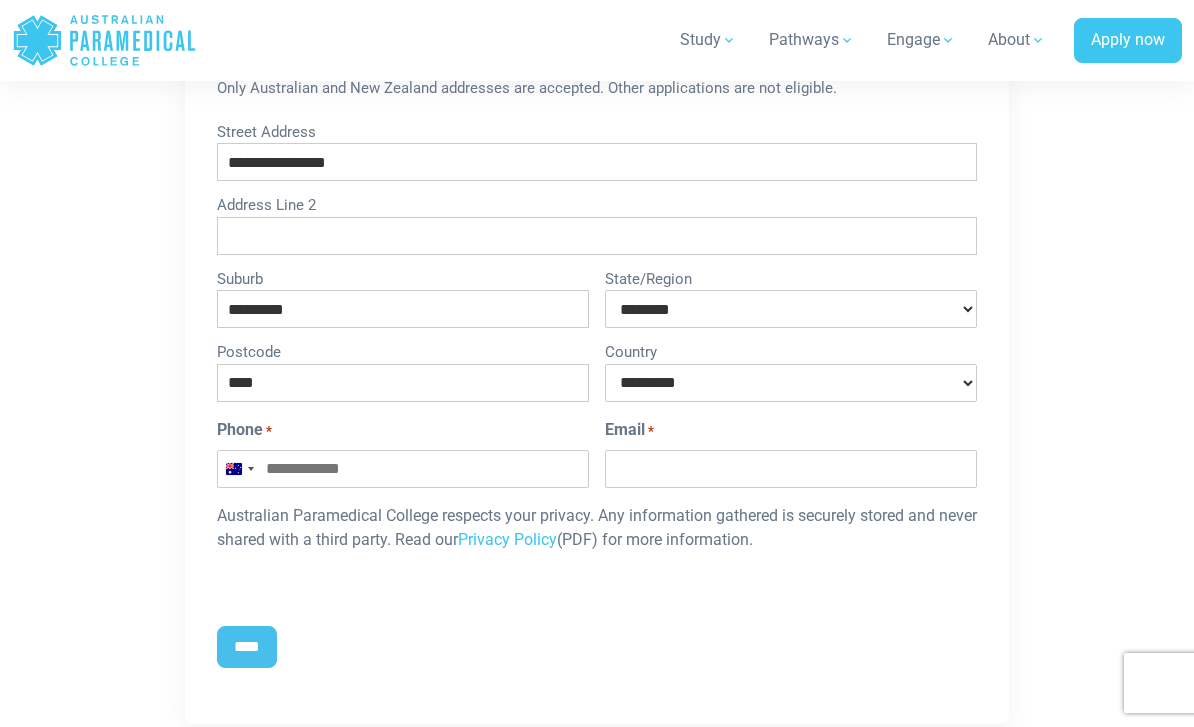 scroll, scrollTop: 1723, scrollLeft: 0, axis: vertical 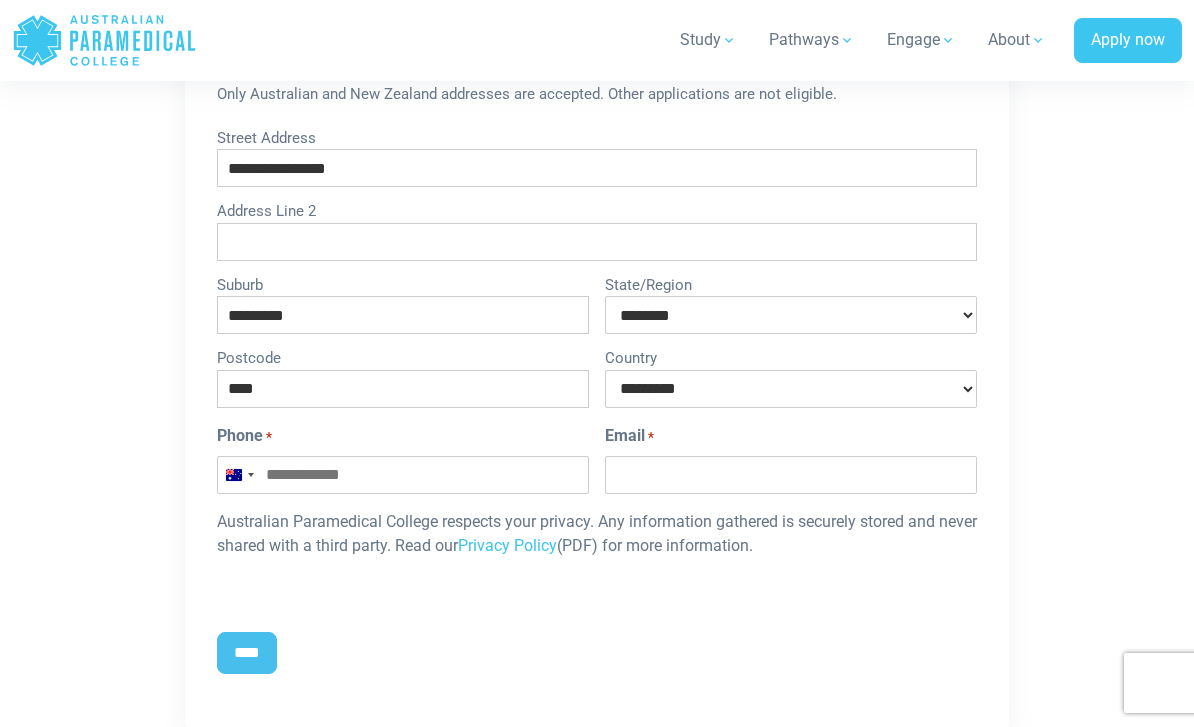 click on "Phone *" at bounding box center (403, 475) 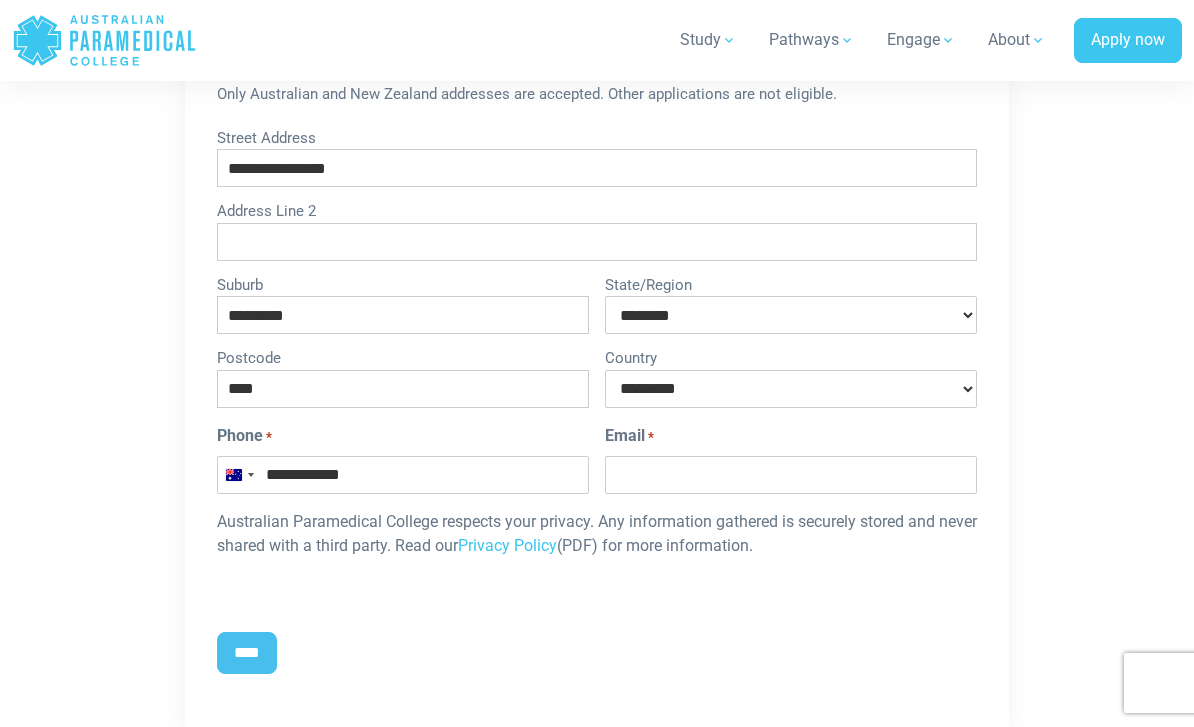 type on "**********" 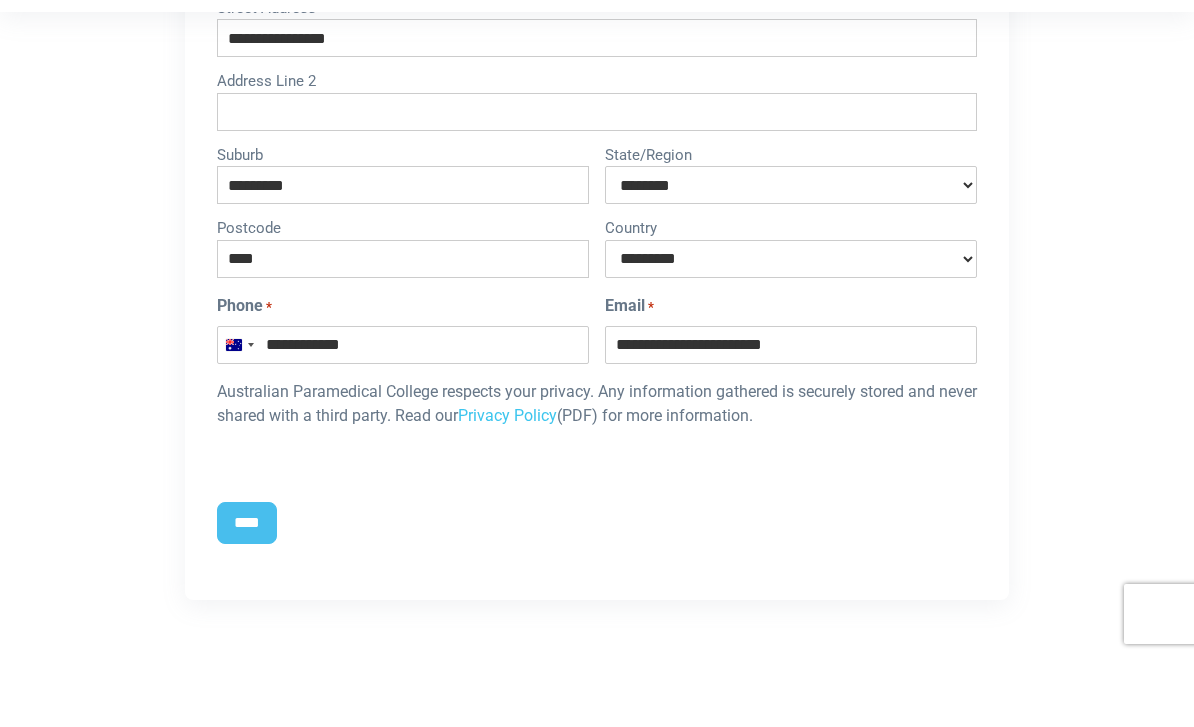 scroll, scrollTop: 1796, scrollLeft: 0, axis: vertical 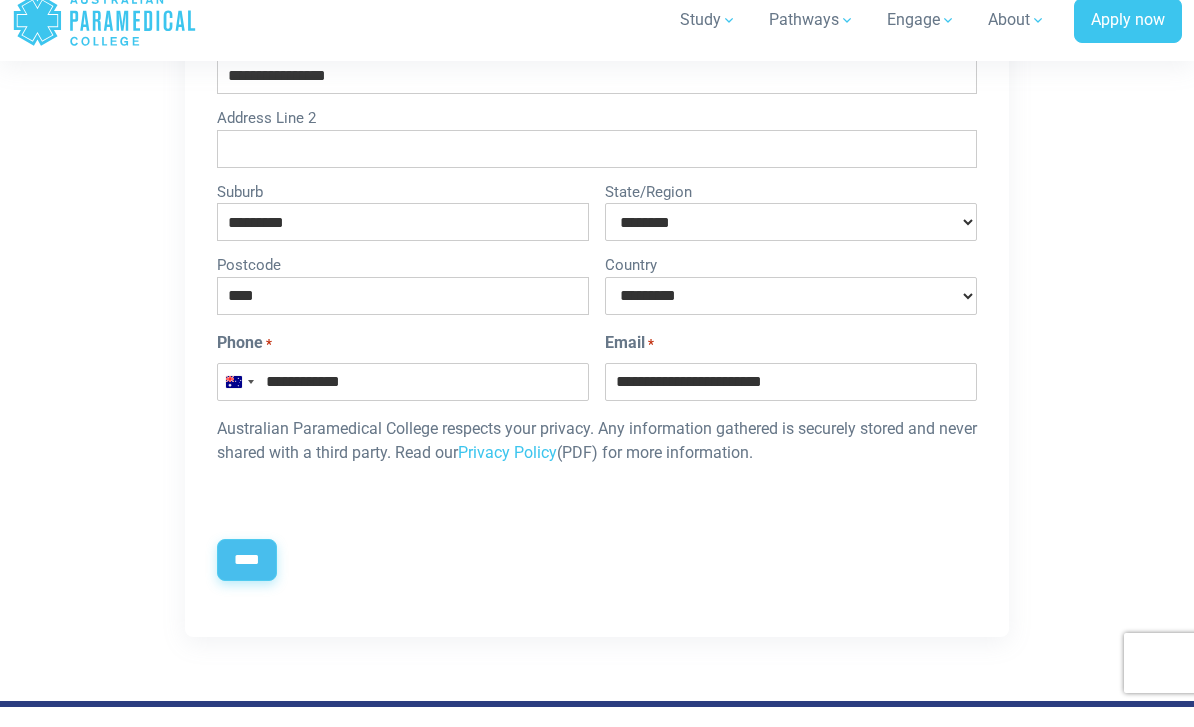 type on "**********" 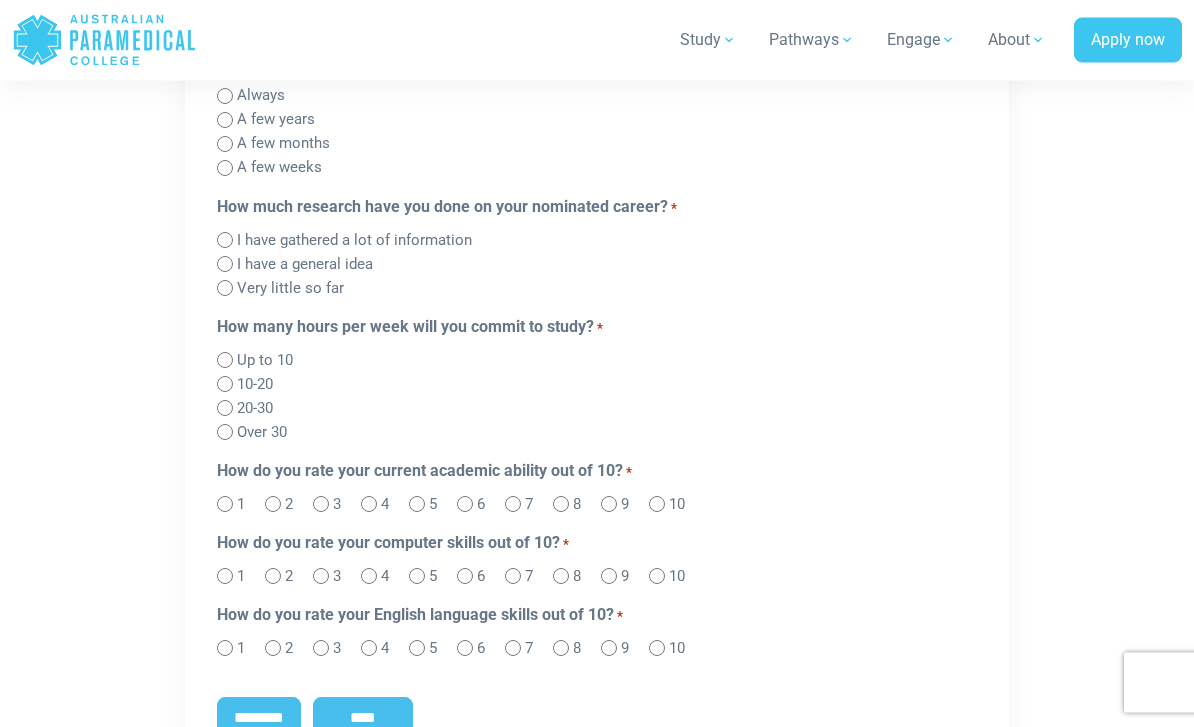 scroll, scrollTop: 1811, scrollLeft: 0, axis: vertical 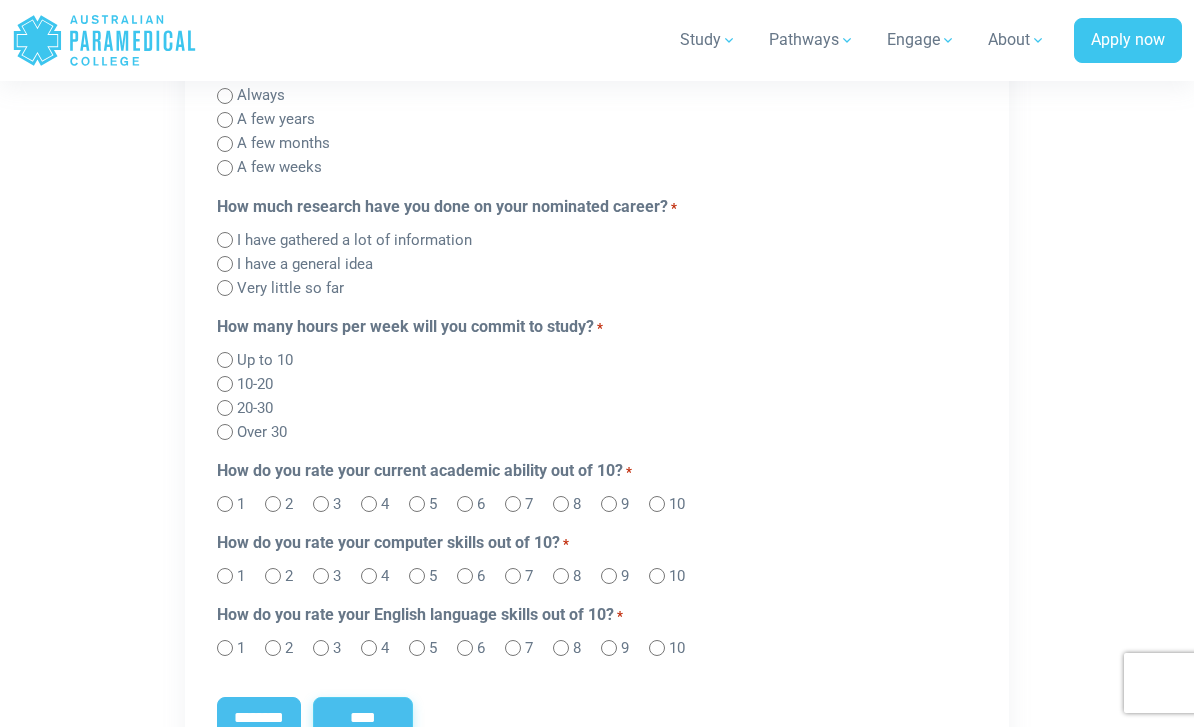 click on "****" at bounding box center (363, 718) 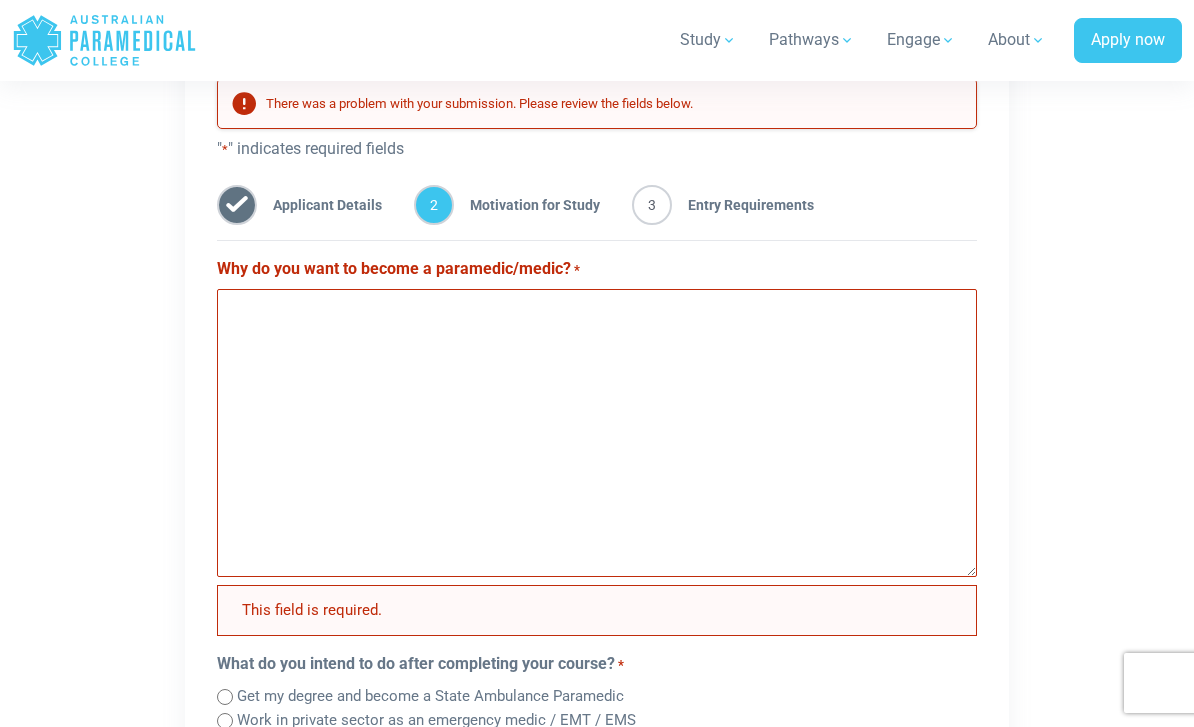 scroll, scrollTop: 1167, scrollLeft: 0, axis: vertical 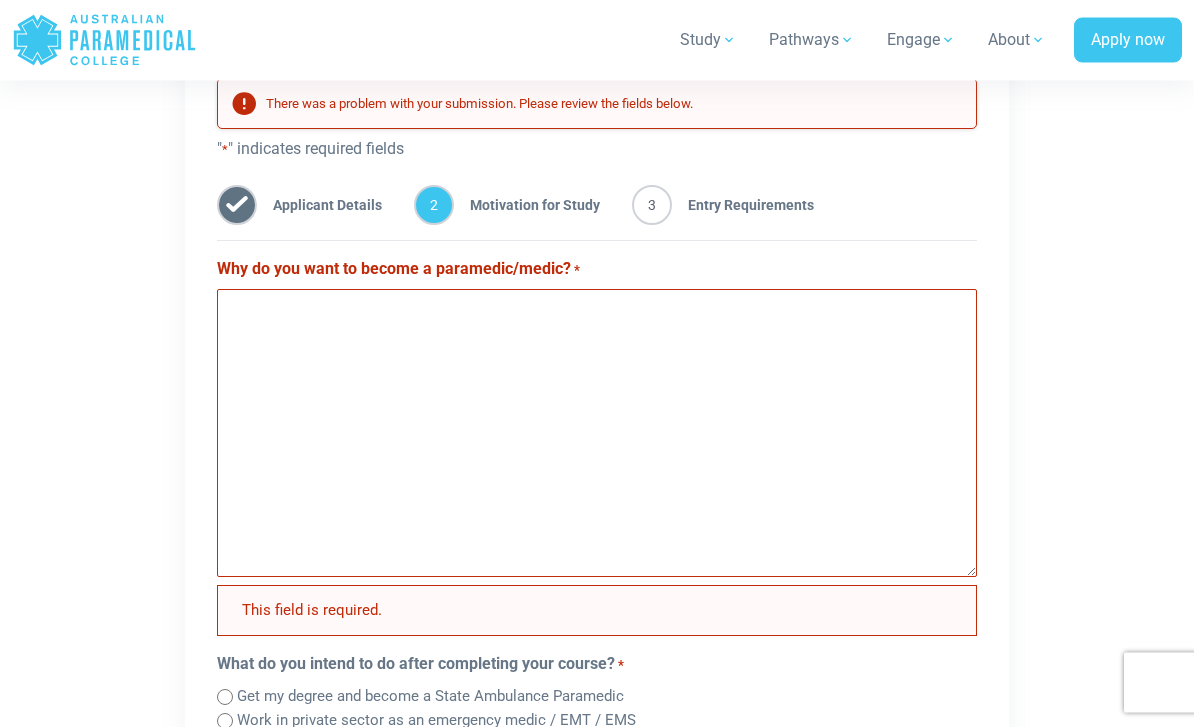 click on "Why do you want to become a paramedic/medic? *" at bounding box center (597, 434) 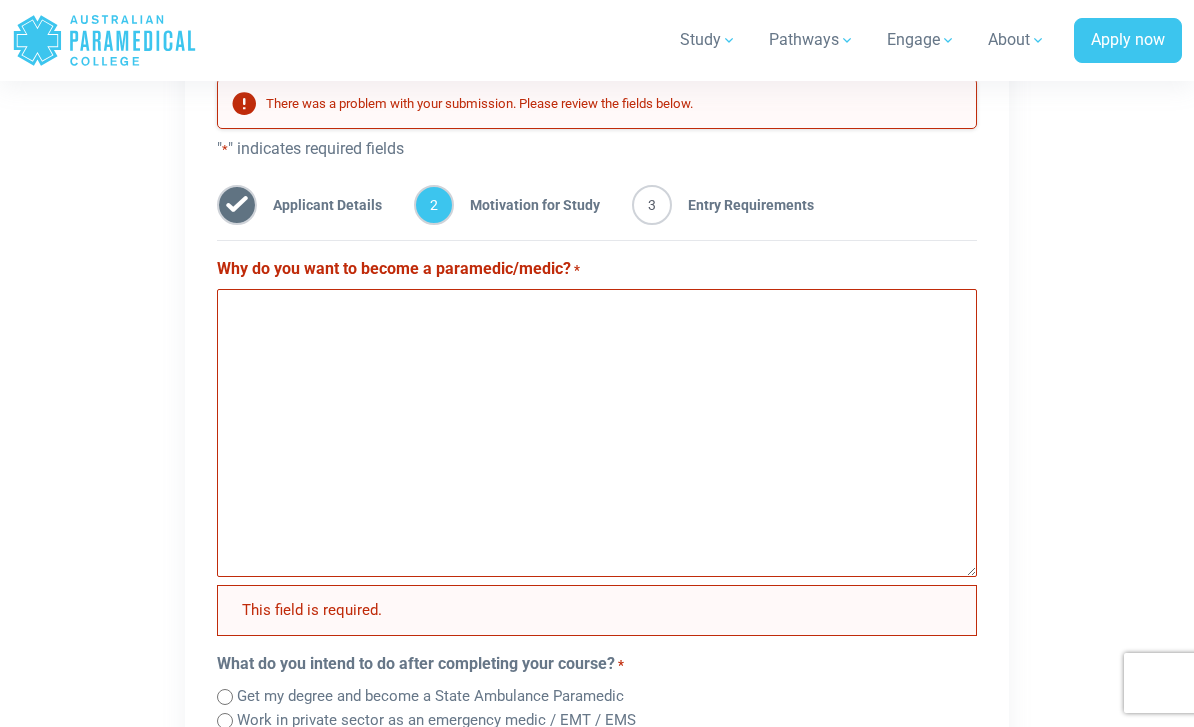 scroll, scrollTop: 1167, scrollLeft: 0, axis: vertical 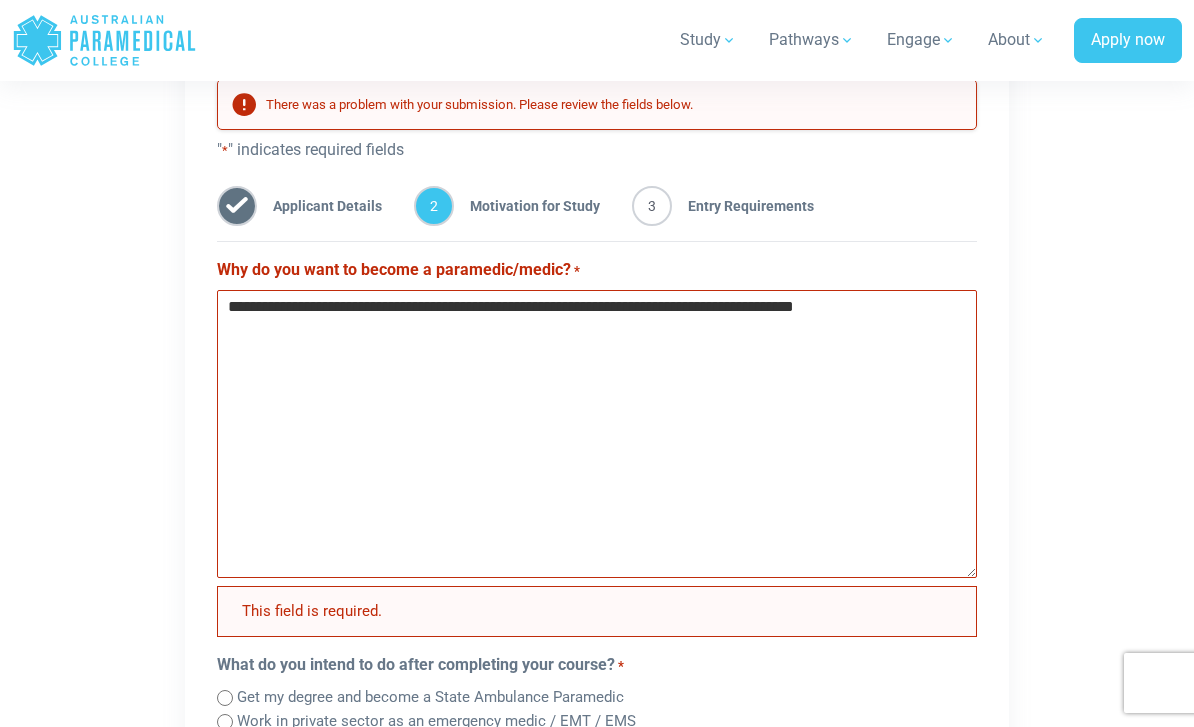 click on "**********" at bounding box center [597, 434] 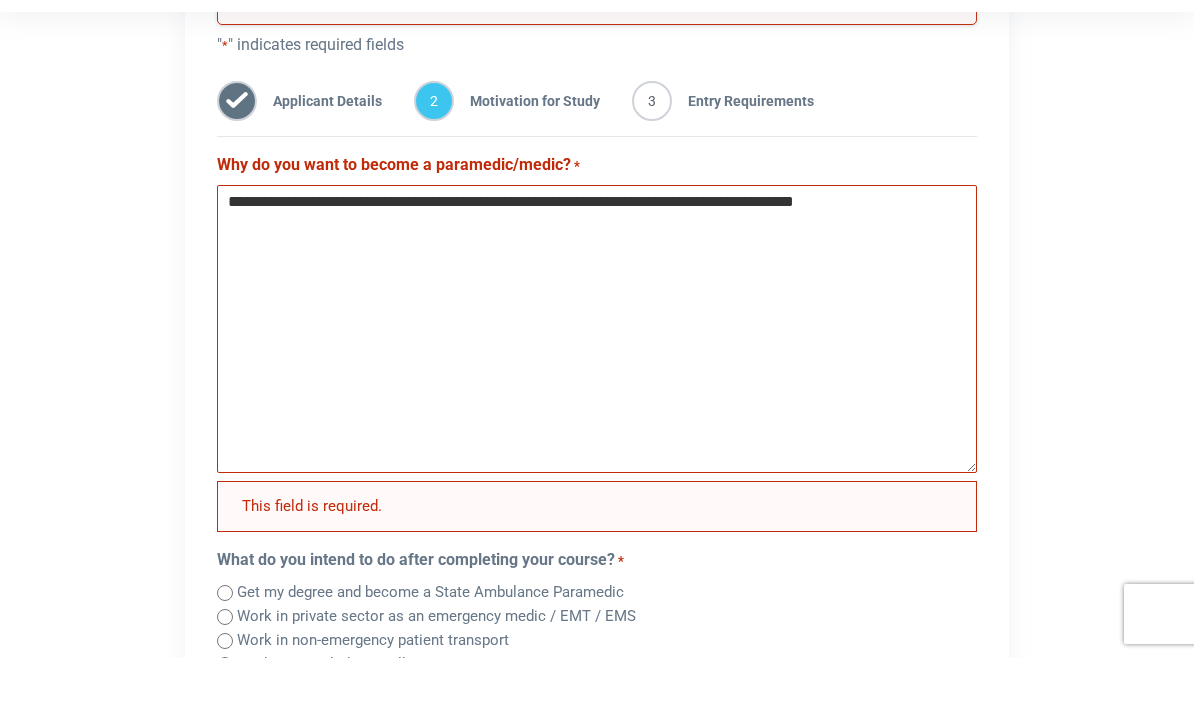 scroll, scrollTop: 1205, scrollLeft: 0, axis: vertical 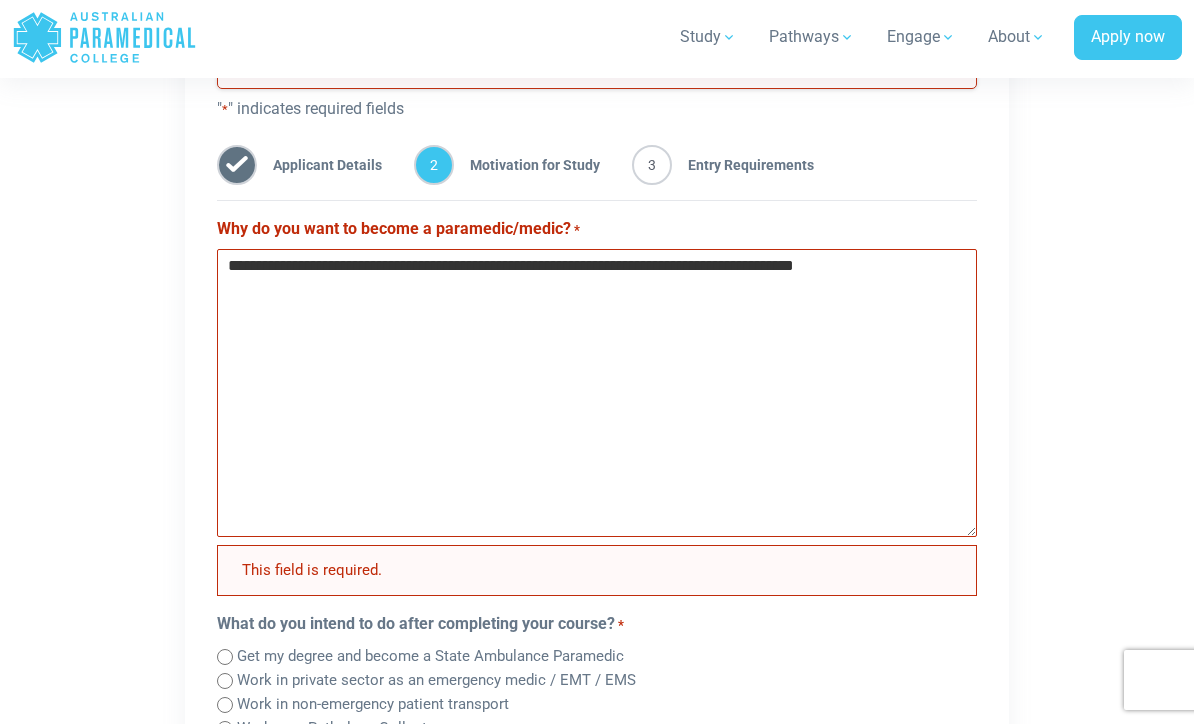 click on "**********" at bounding box center (597, 396) 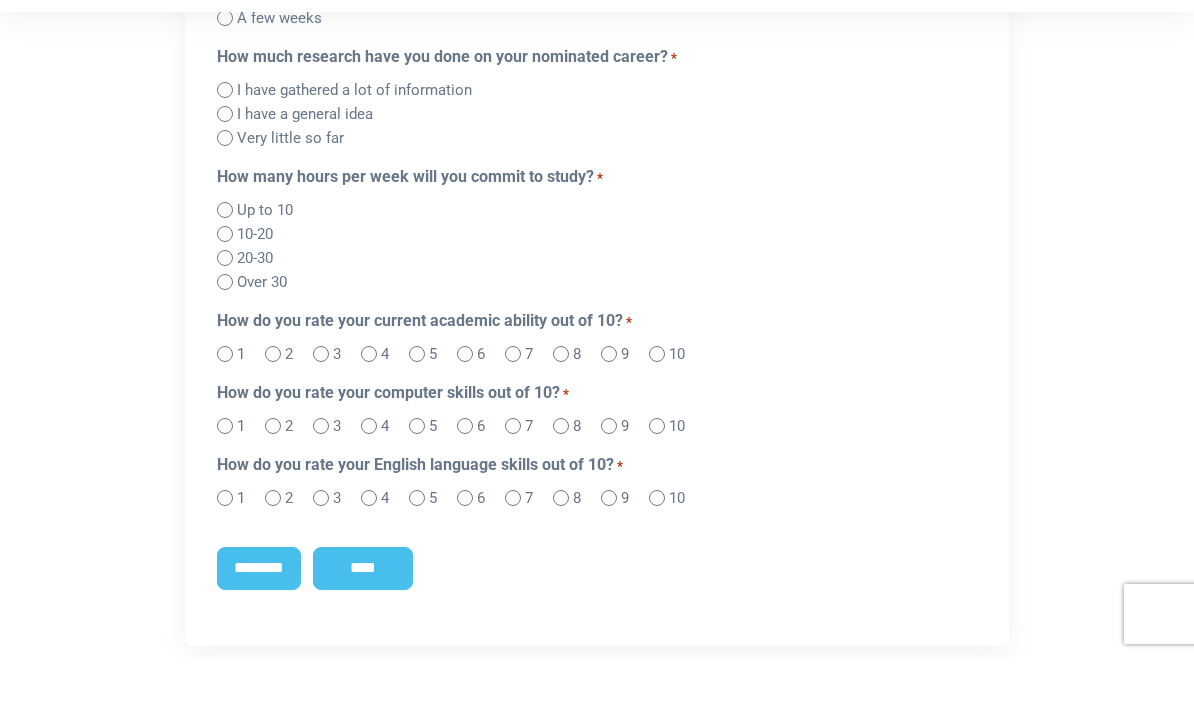 scroll, scrollTop: 2020, scrollLeft: 0, axis: vertical 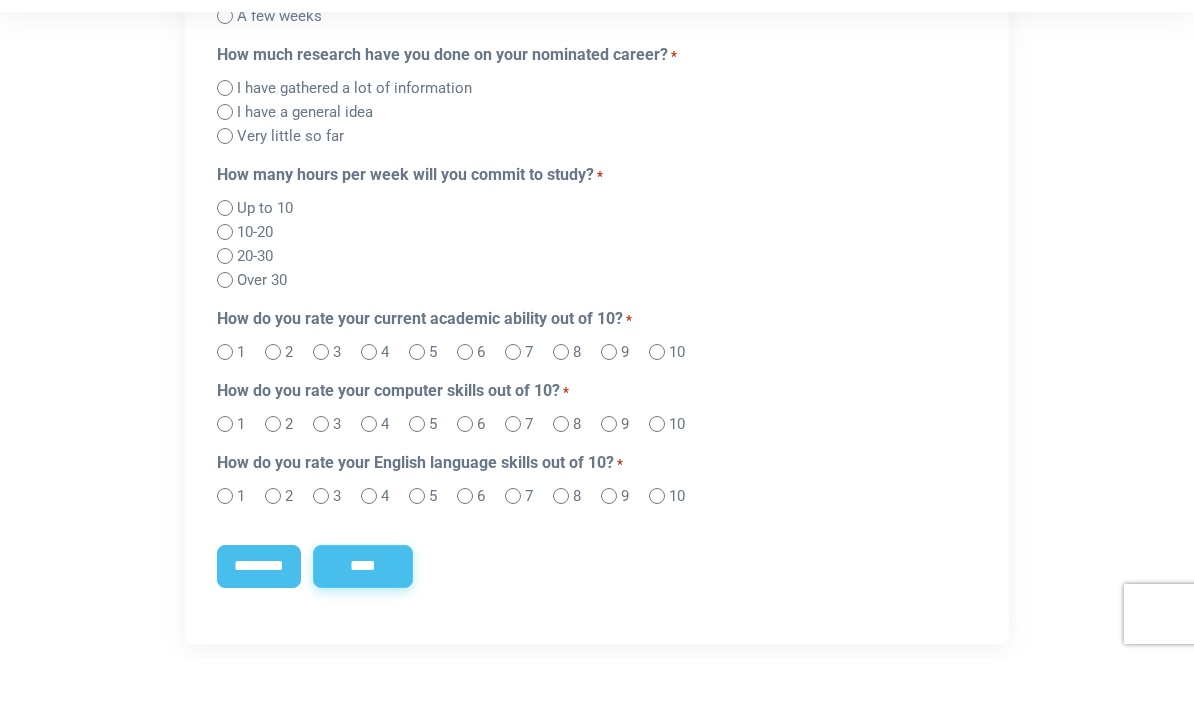 type on "**********" 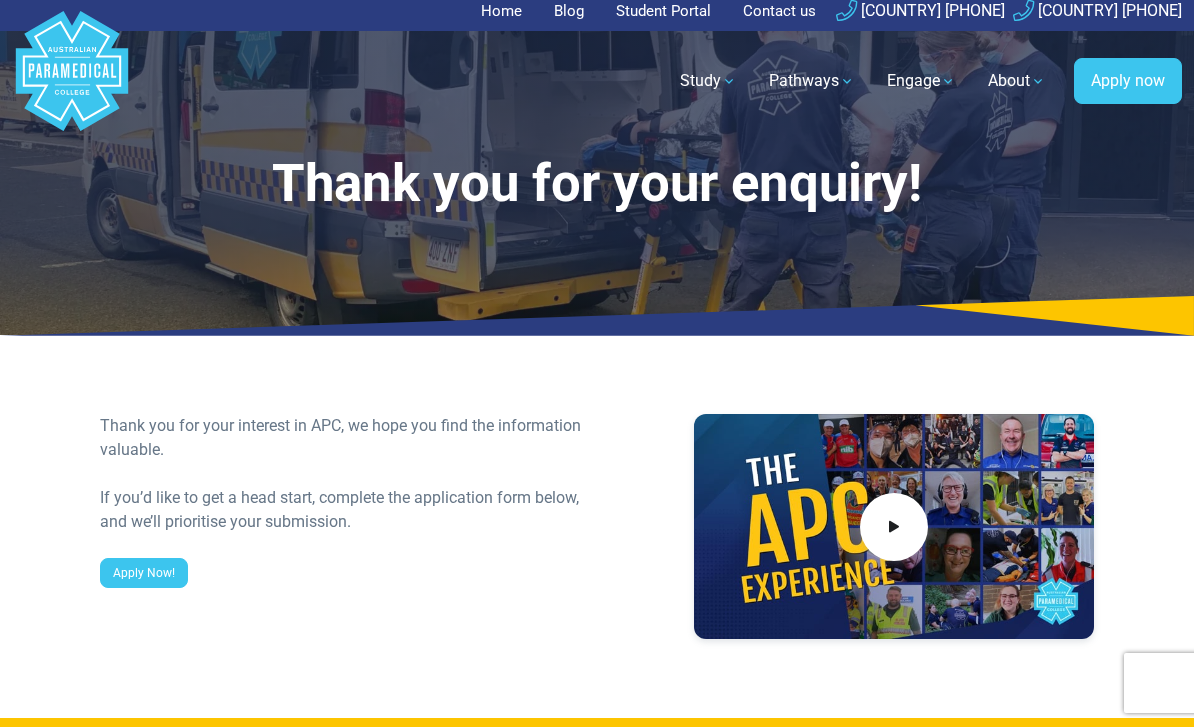 scroll, scrollTop: 0, scrollLeft: 0, axis: both 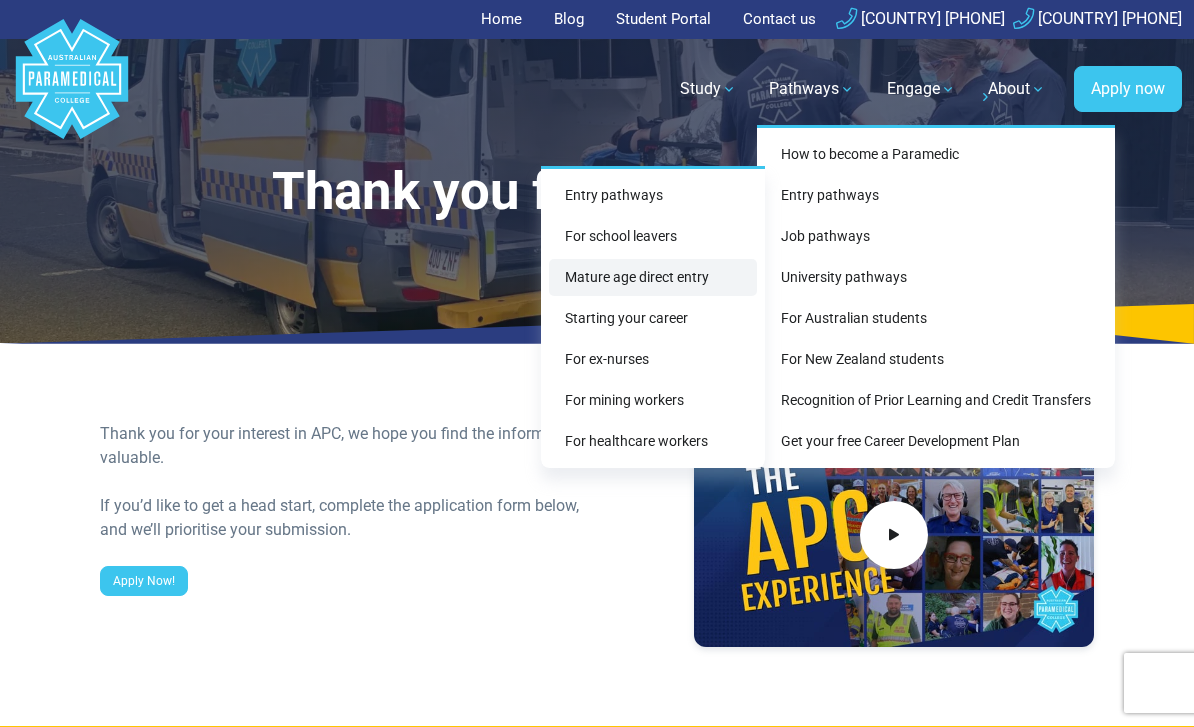 click on "Mature age direct entry" at bounding box center [653, 277] 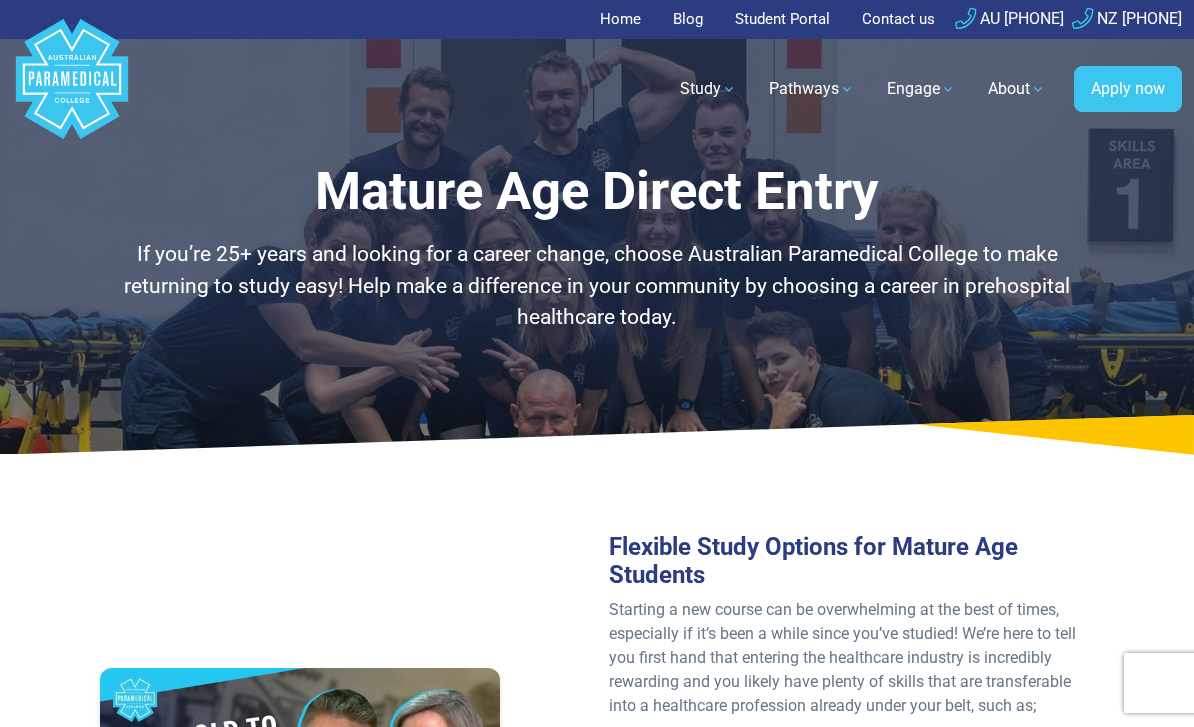 scroll, scrollTop: 0, scrollLeft: 0, axis: both 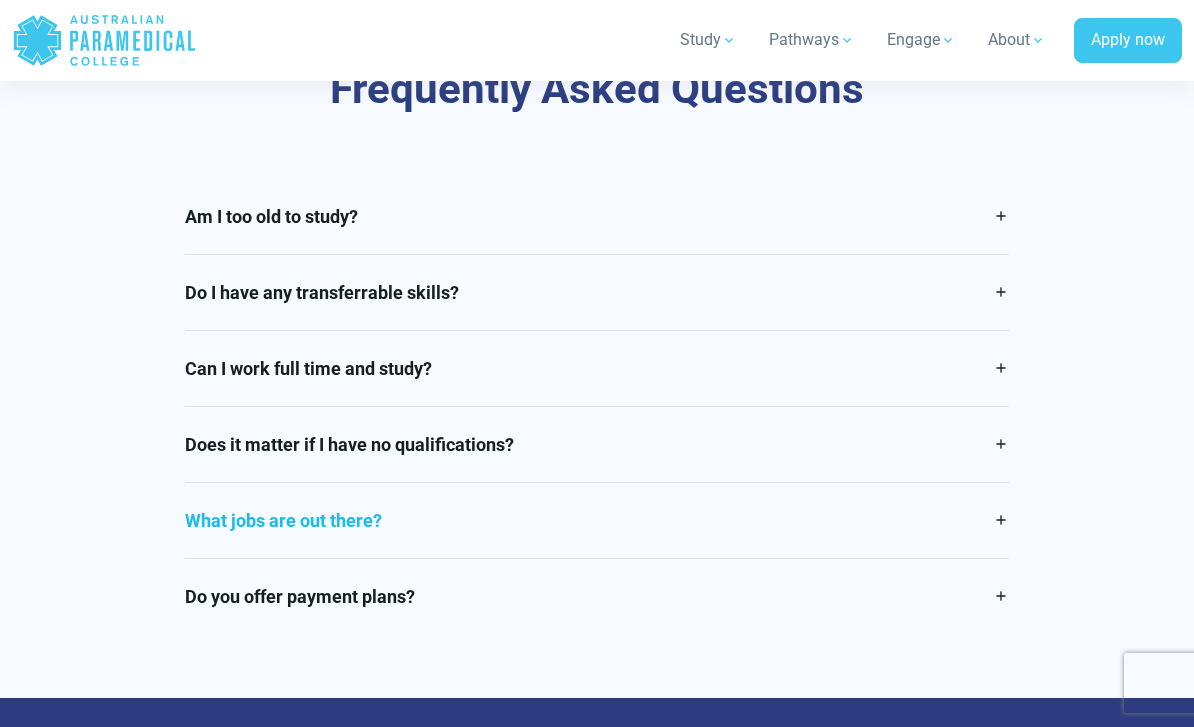 click on "What jobs are out there?" at bounding box center [597, 520] 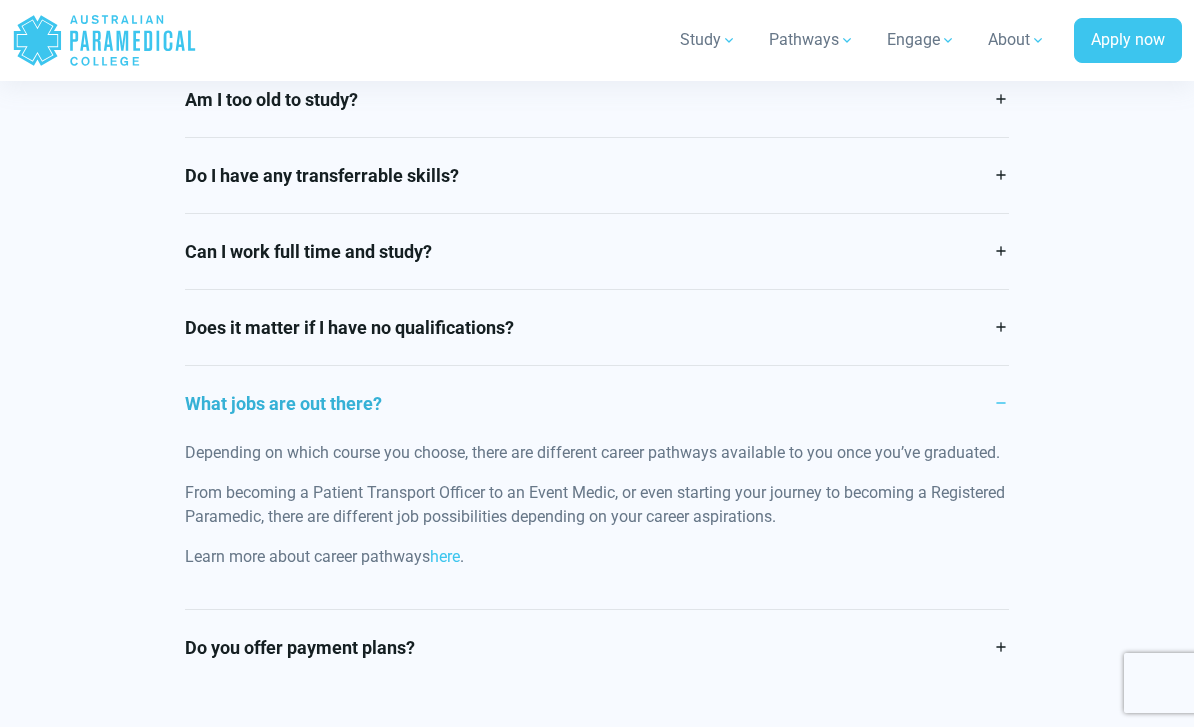 scroll, scrollTop: 5108, scrollLeft: 0, axis: vertical 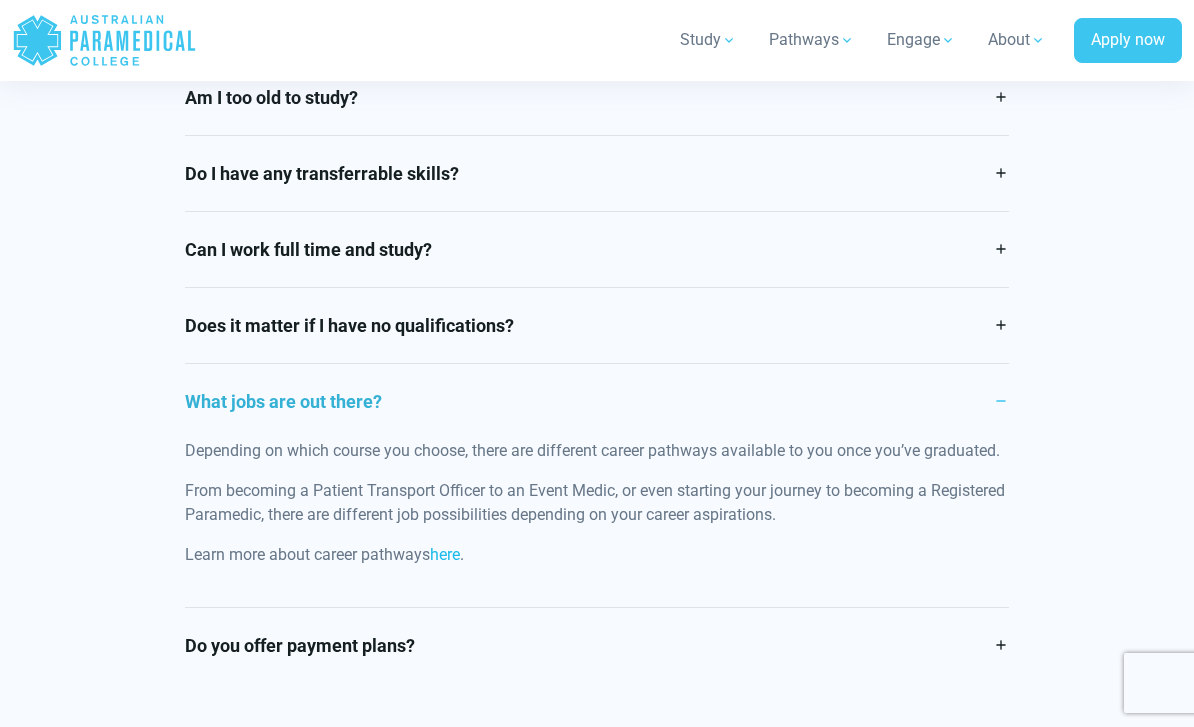 click on "here" at bounding box center [445, 554] 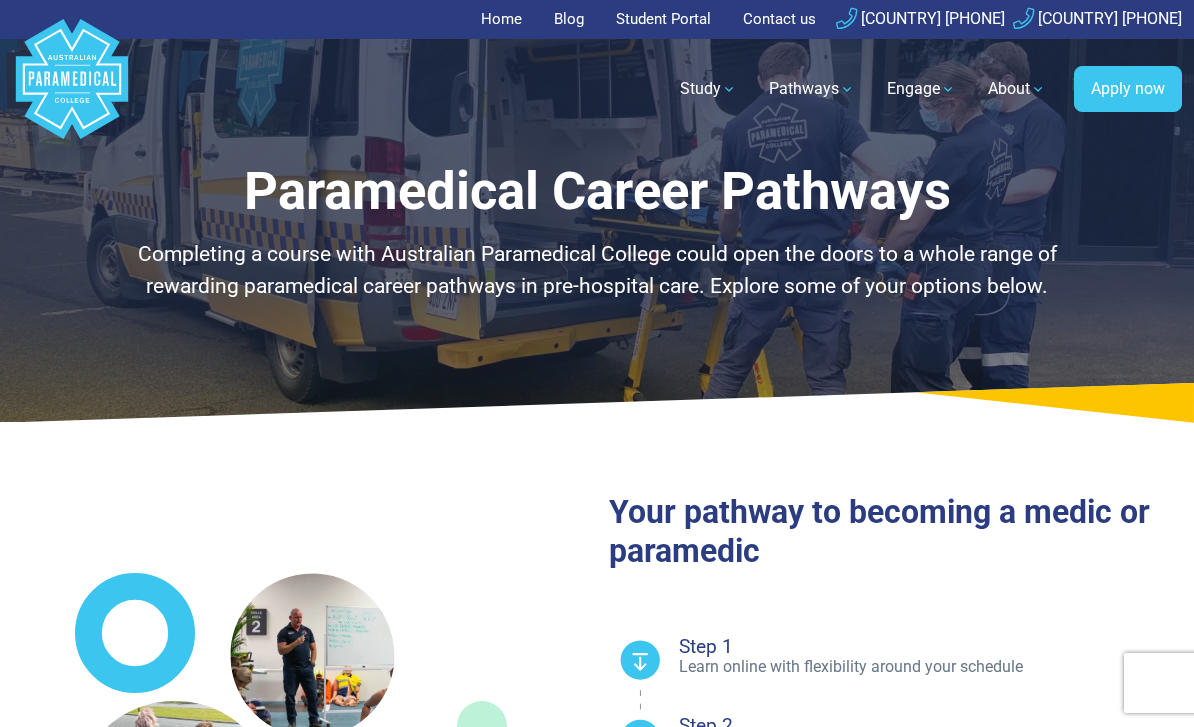 scroll, scrollTop: 0, scrollLeft: 0, axis: both 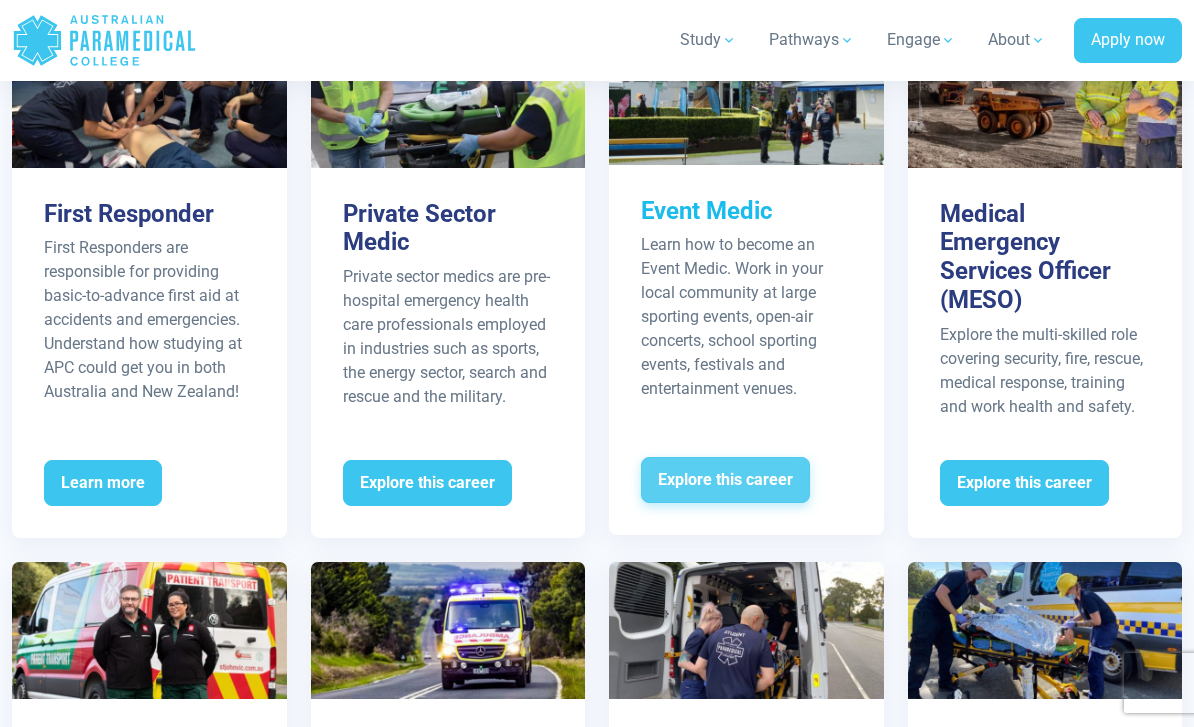 click on "Explore this career" at bounding box center [725, 480] 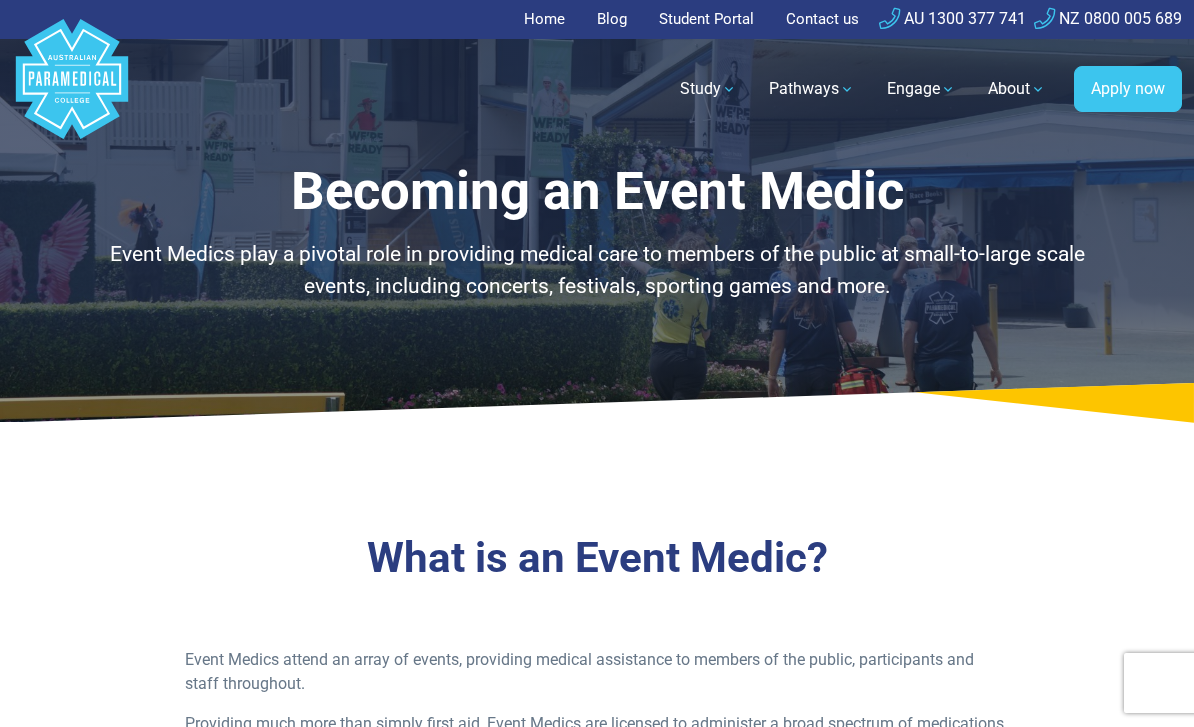scroll, scrollTop: 0, scrollLeft: 0, axis: both 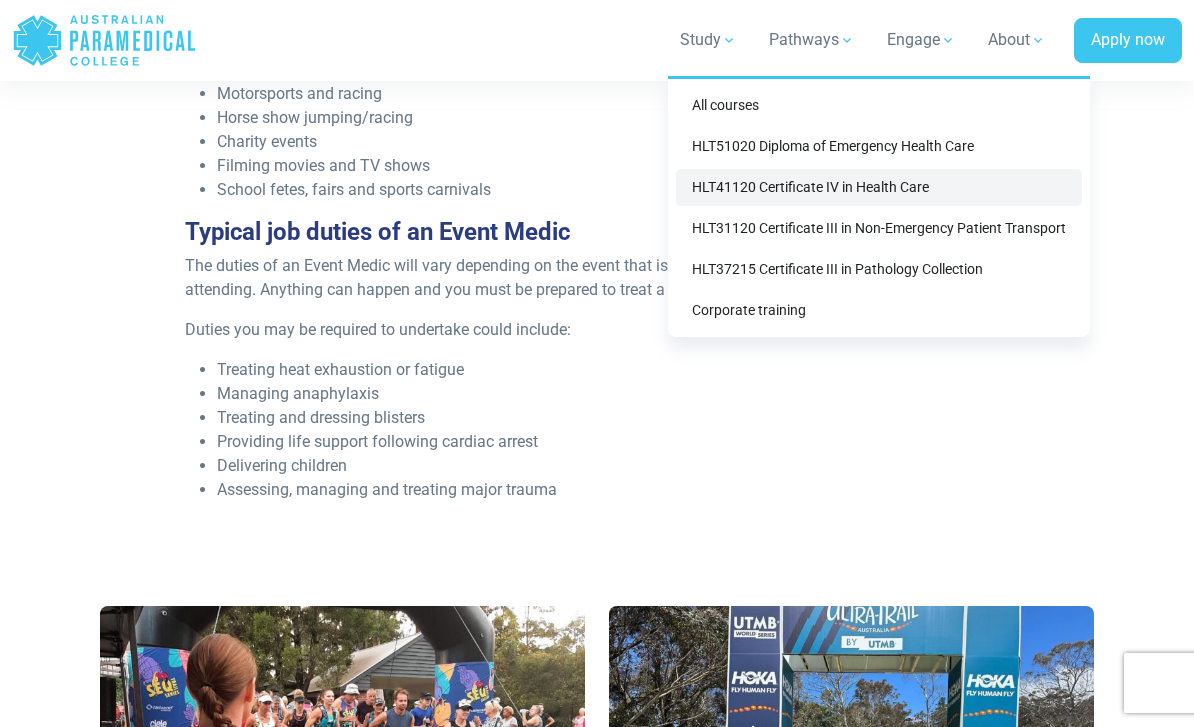 click on "HLT41120 Certificate IV in Health Care" at bounding box center [879, 187] 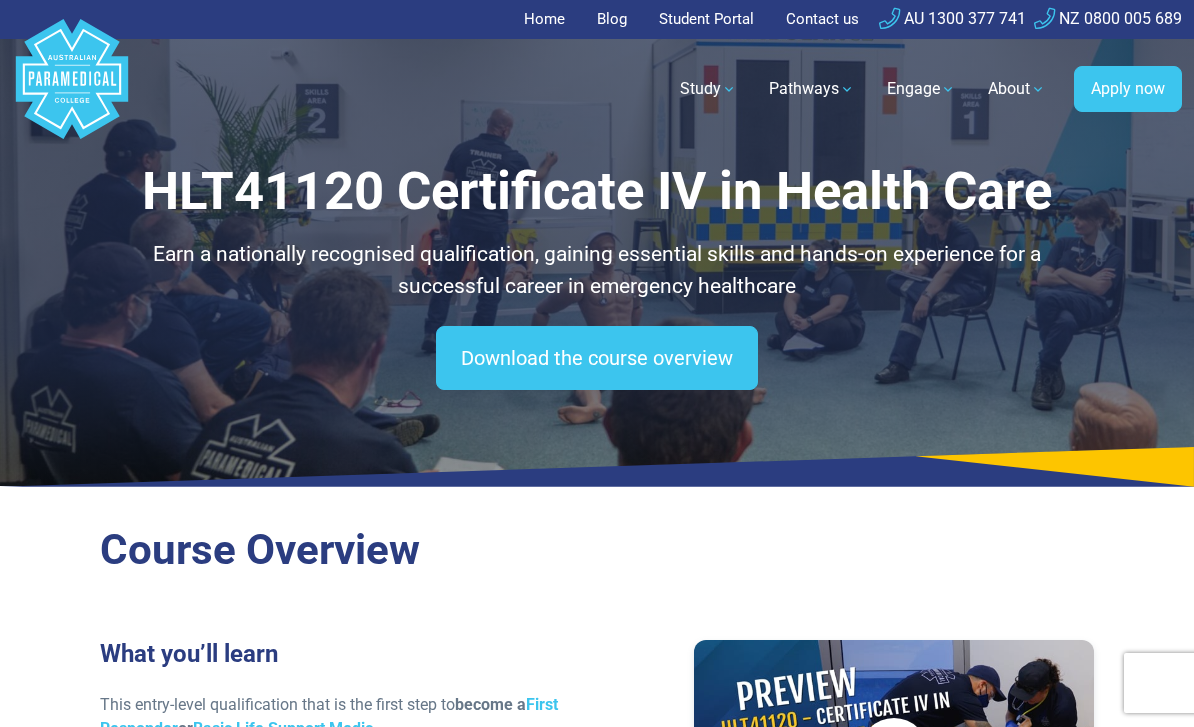 scroll, scrollTop: 0, scrollLeft: 0, axis: both 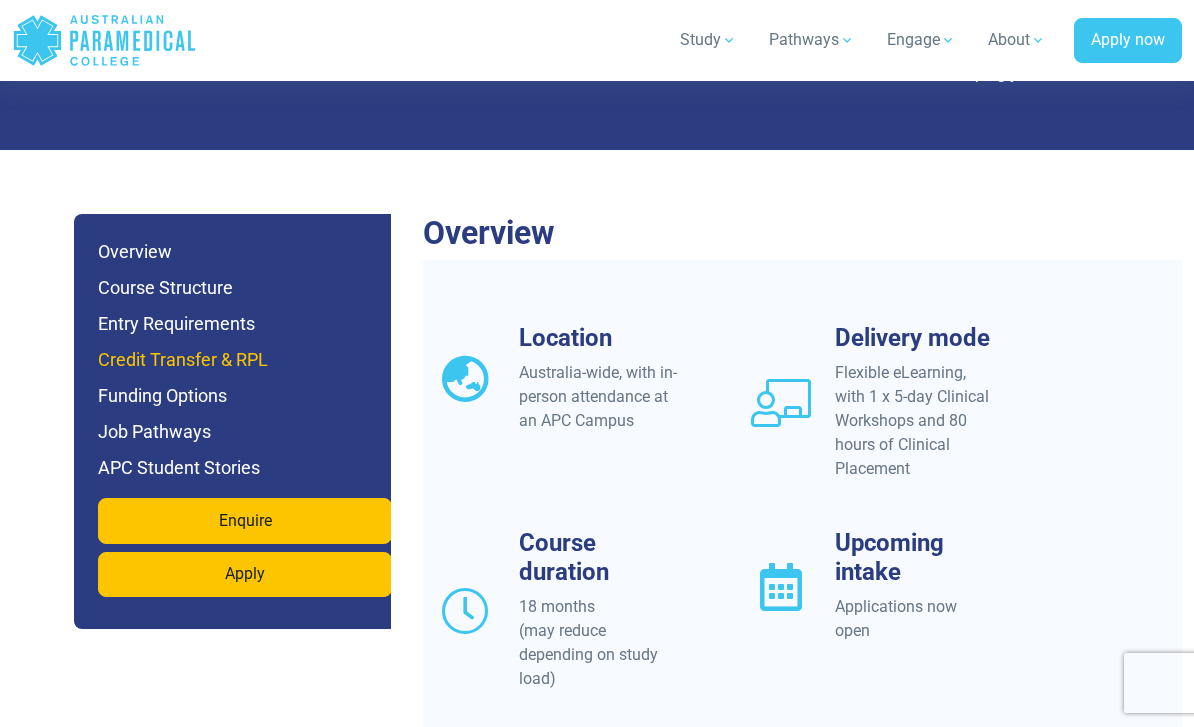 click on "Credit Transfer & RPL" at bounding box center [245, 360] 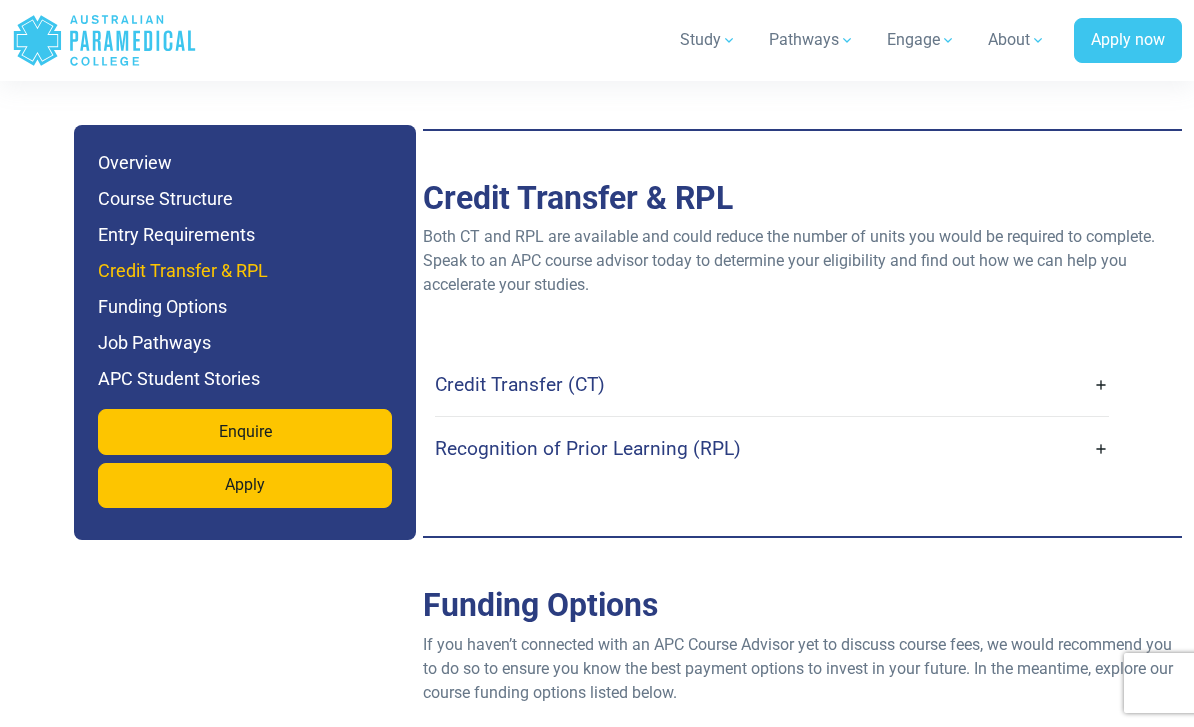 scroll, scrollTop: 4709, scrollLeft: 0, axis: vertical 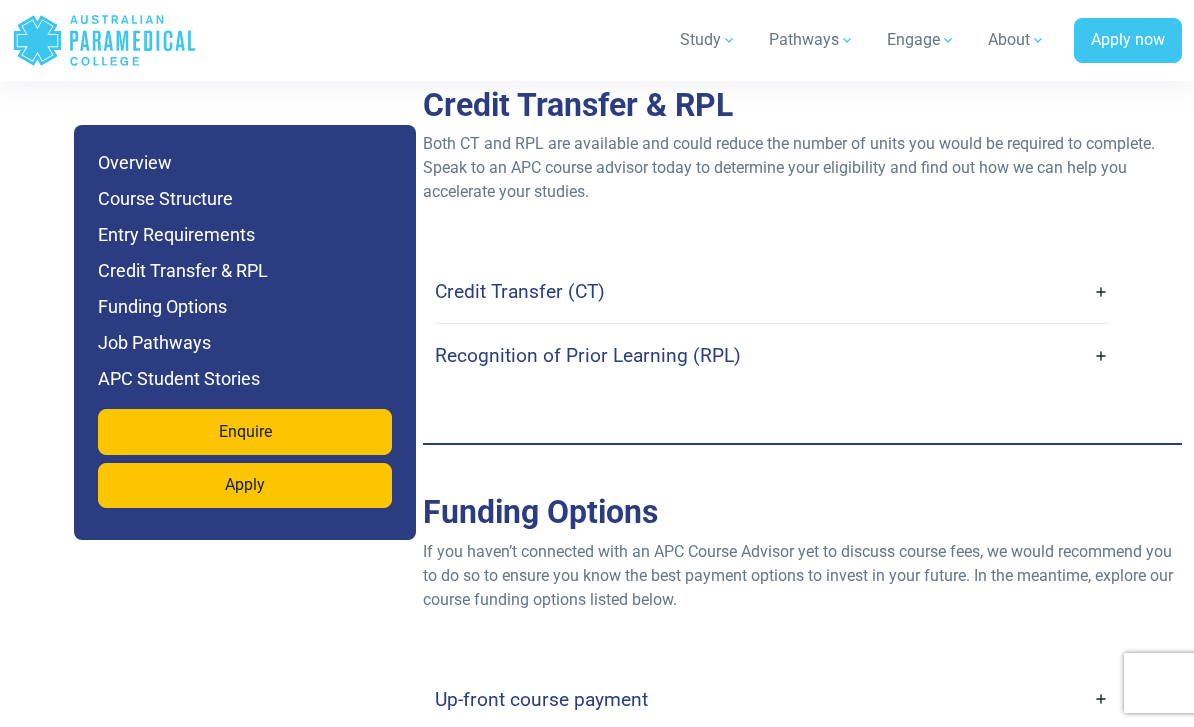 click on "Recognition of Prior Learning (RPL)" at bounding box center (588, 355) 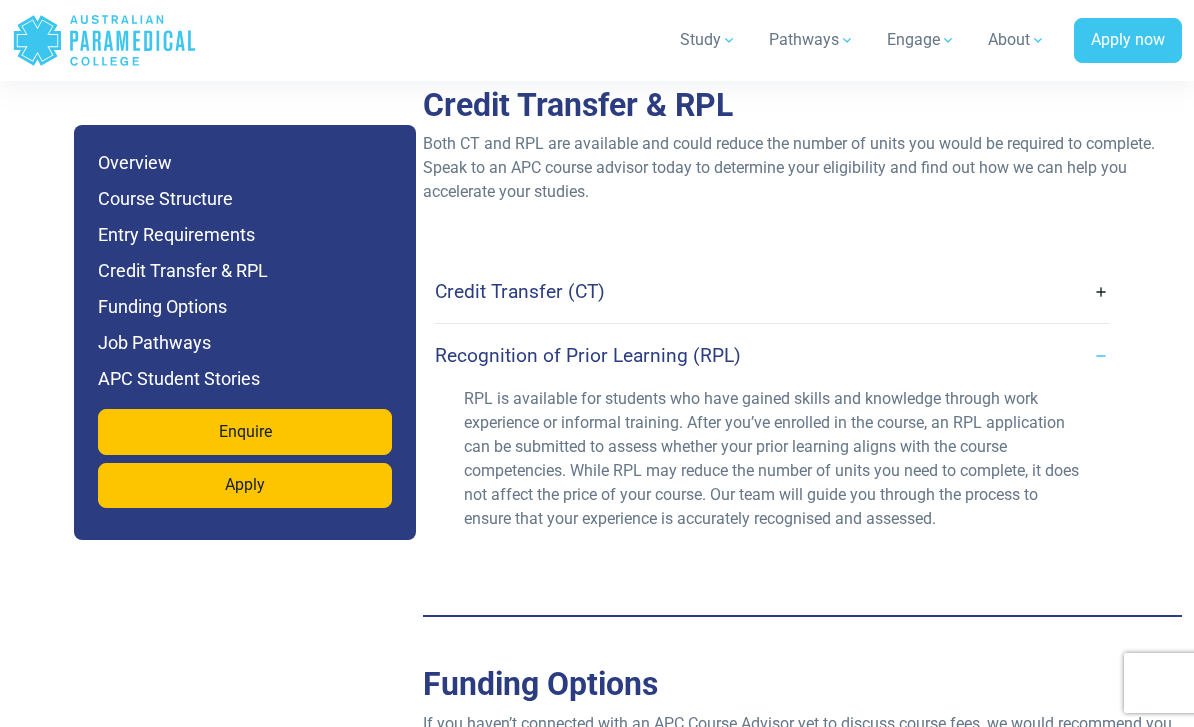 click on "Credit Transfer (CT)" at bounding box center [520, 291] 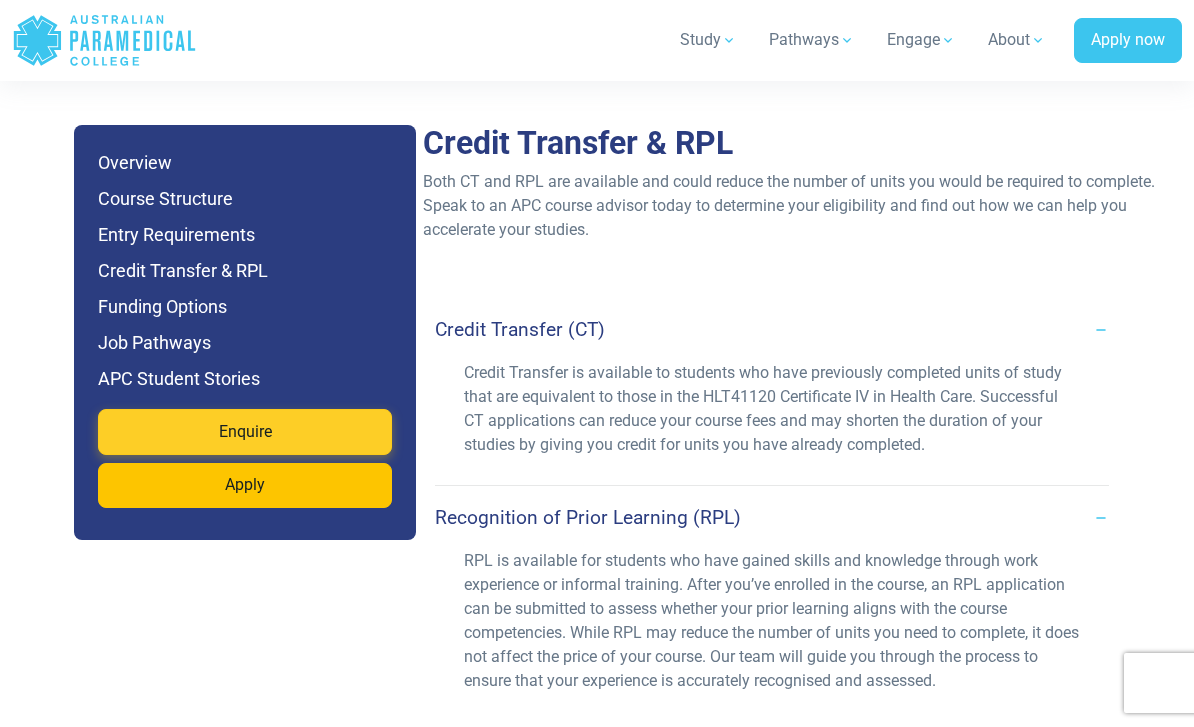 click on "Enquire" at bounding box center (245, 432) 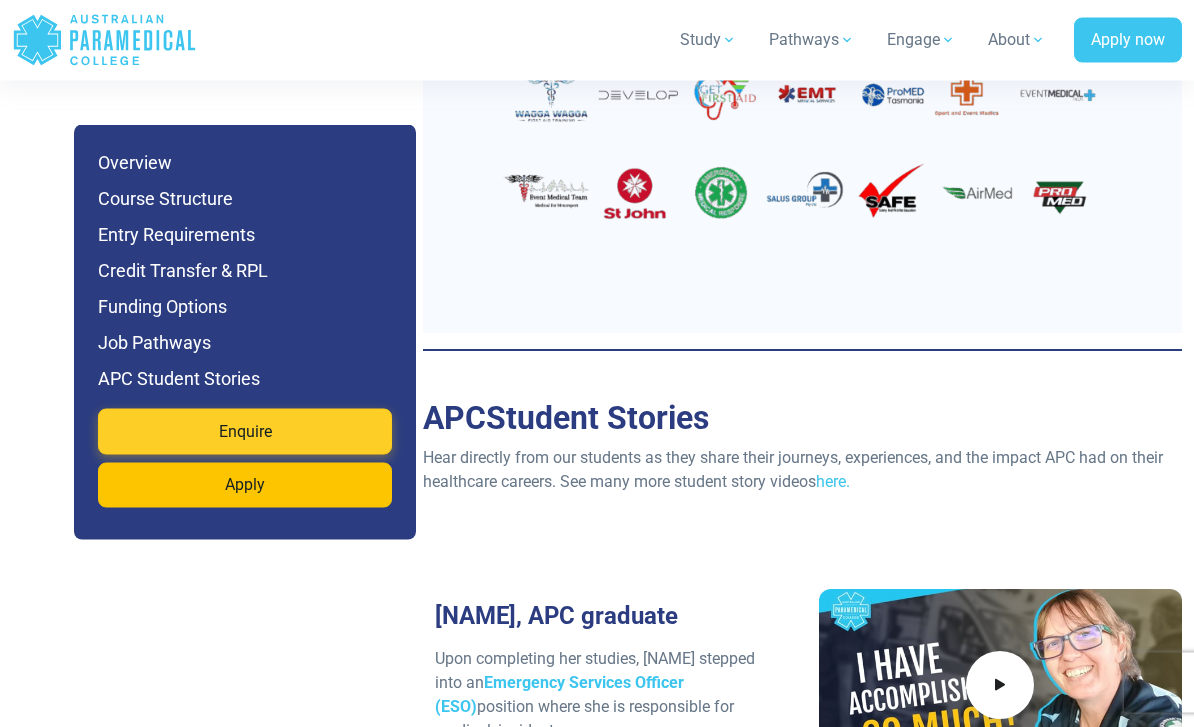 scroll, scrollTop: 6877, scrollLeft: 0, axis: vertical 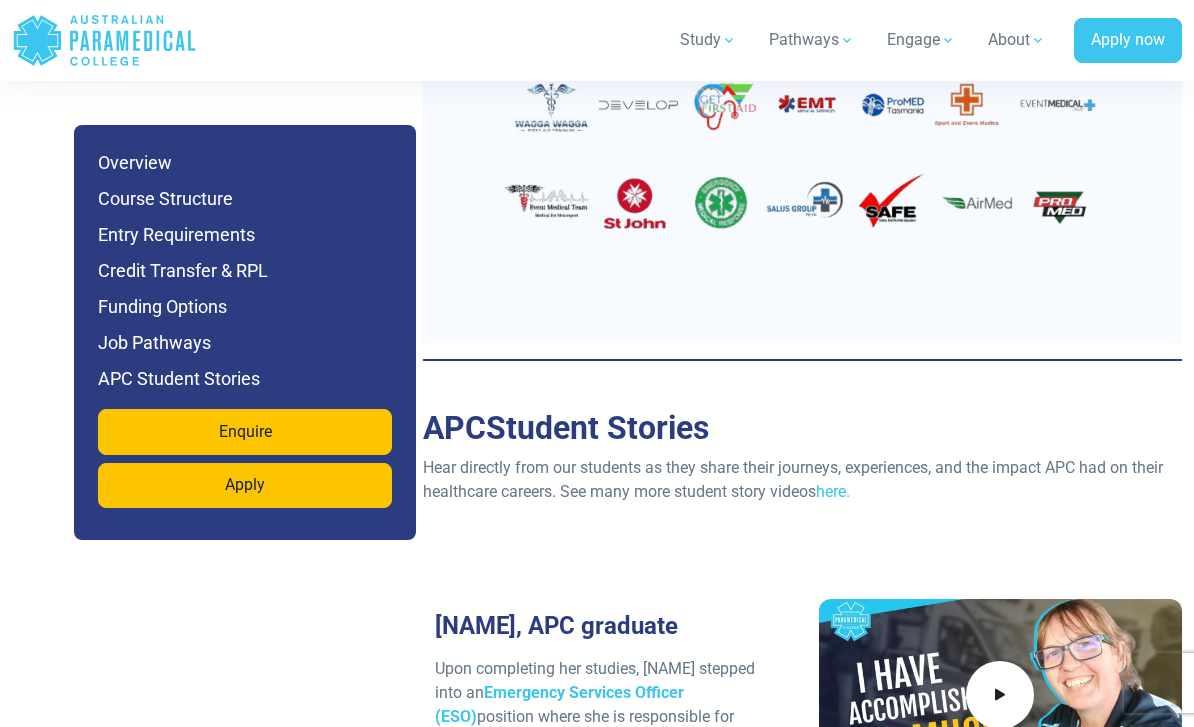 click on "Jump to Section
Overview Course Structure Entry Requirements Credit Transfer & RPL Funding Options Job Pathways APC Student Stories
Enquire
Apply" at bounding box center (201, -1816) 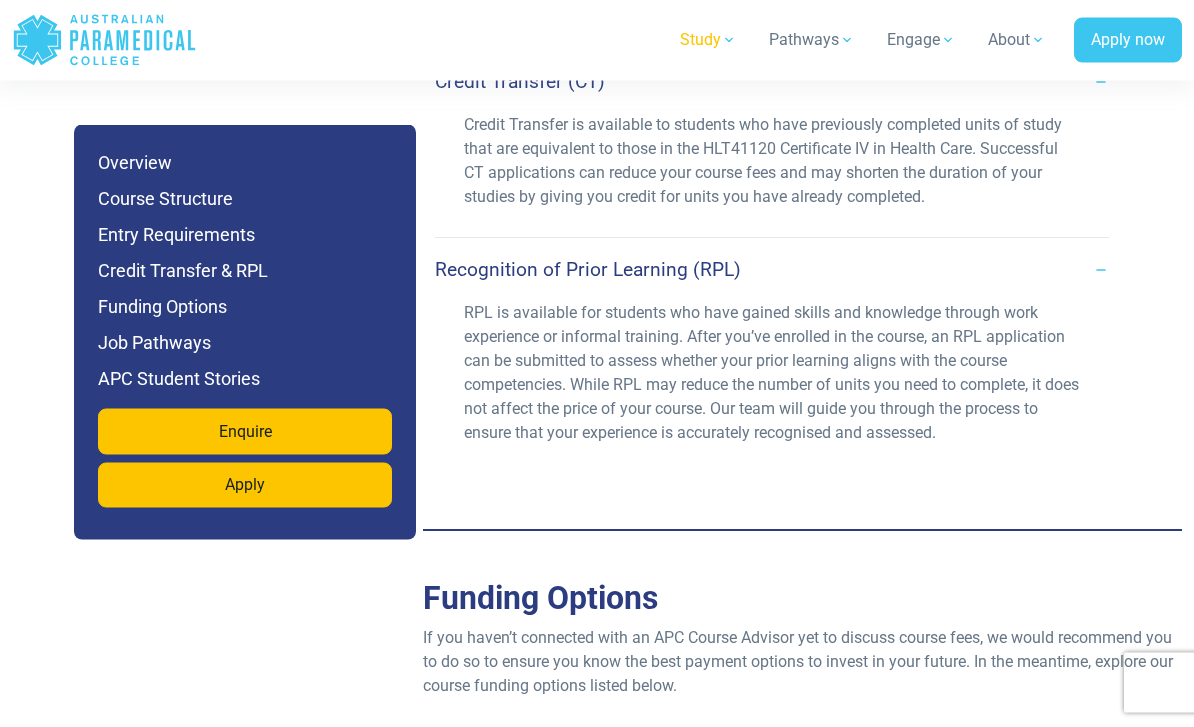 scroll, scrollTop: 4919, scrollLeft: 0, axis: vertical 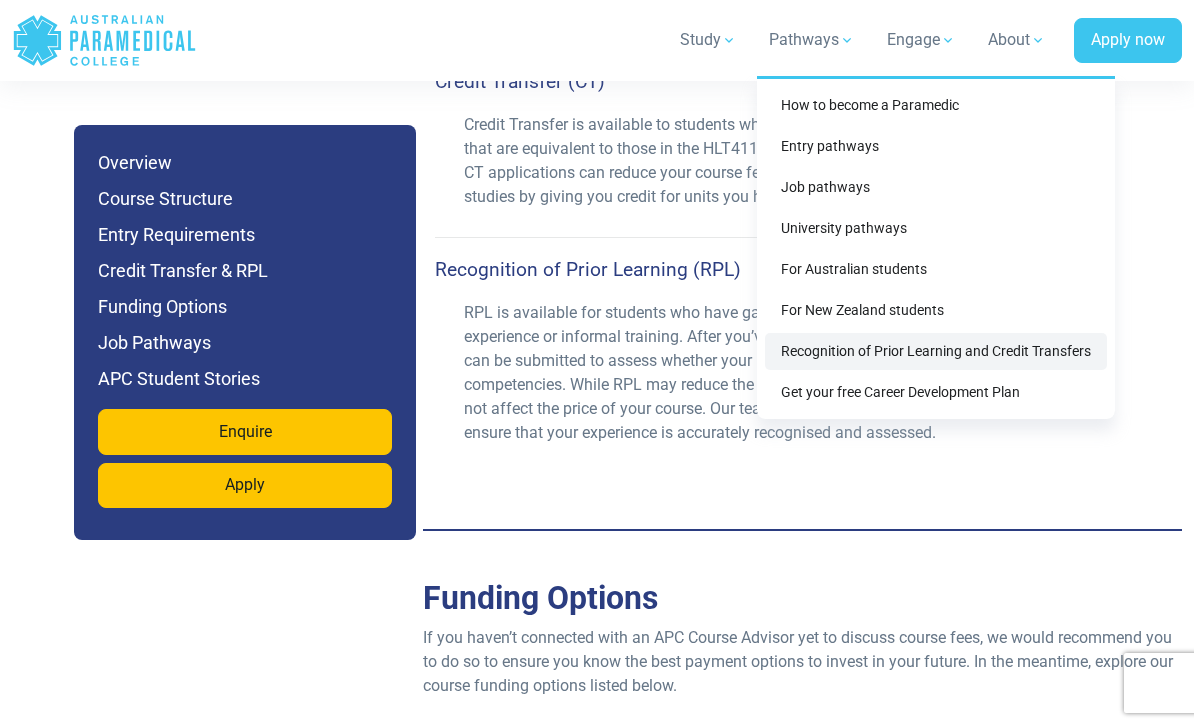 click on "Recognition of Prior Learning and Credit Transfers" at bounding box center [936, 351] 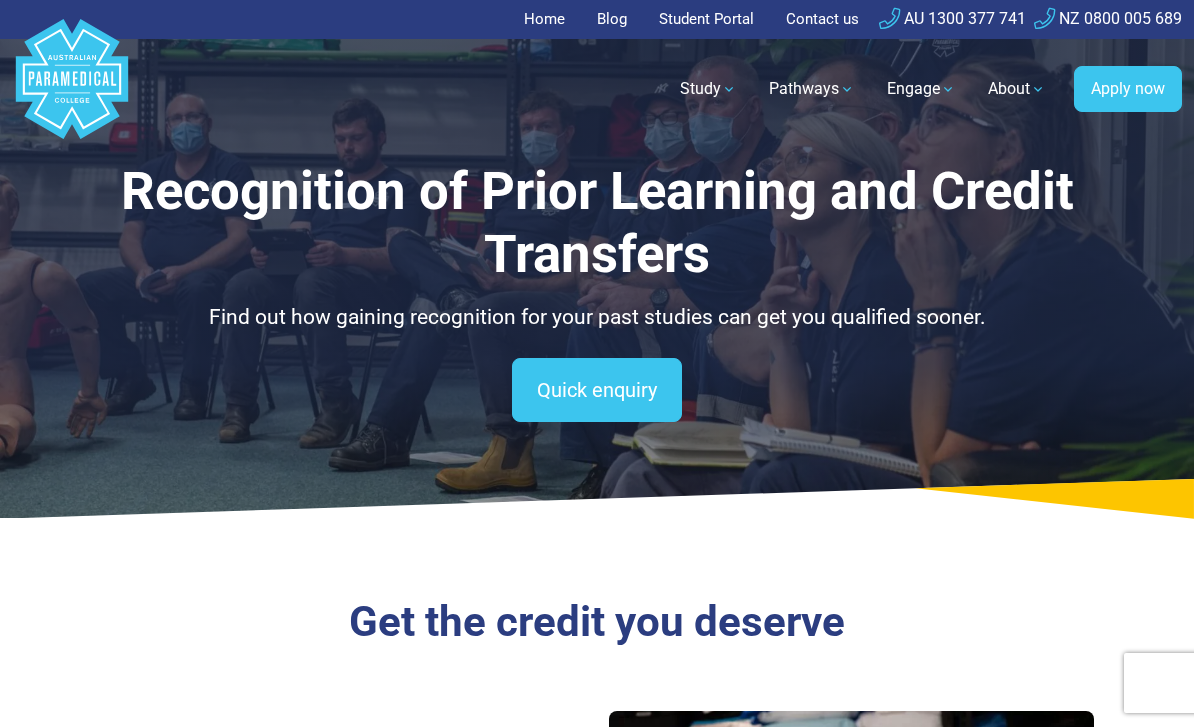 scroll, scrollTop: 0, scrollLeft: 0, axis: both 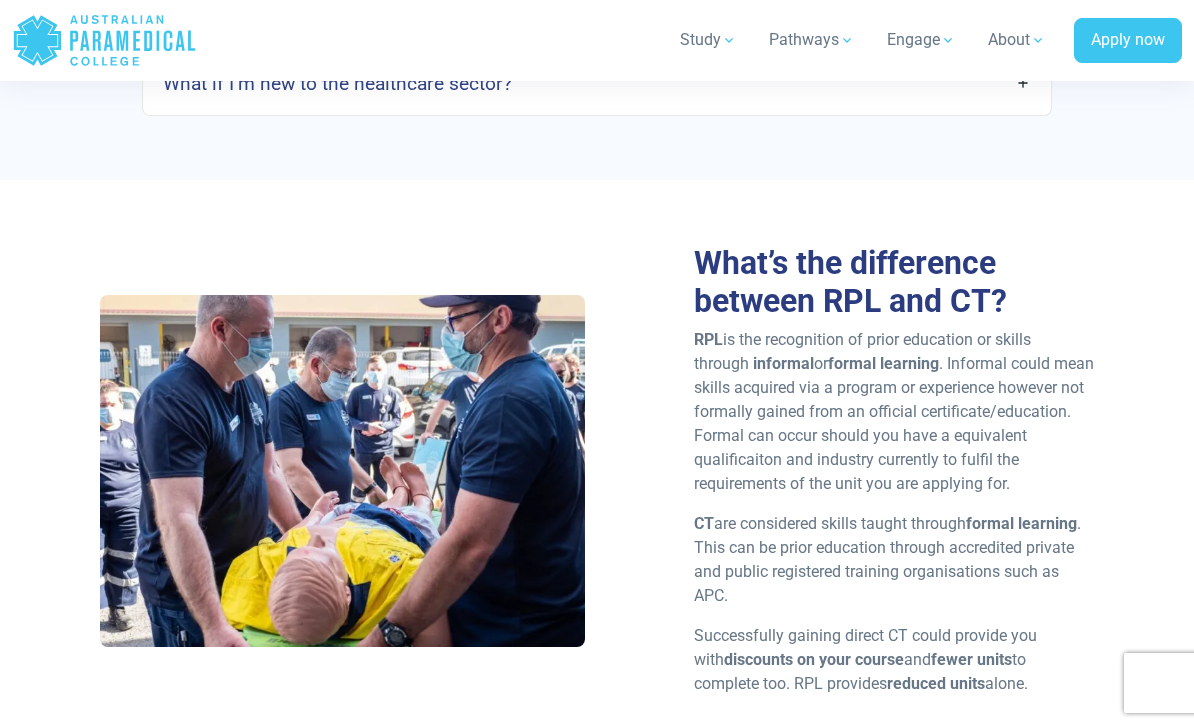 click on "What’s the difference between RPL and CT?
RPL is the recognition of prior education or skills through informal or formal learning. Informal could mean skills acquired via a program or experience however not formally gained from an official certificate/education. Formal can occur should you have a equivalent qualificaiton and industry currently to fulfil the requirements of the unit you are applying for.
CT are considered skills taught through formal learning. This can be prior education through accredited private and public registered training organisations such as APC.
Successfully gaining direct CT could provide you with discounts on your course and fewer units to complete too. RPL provides reduced units alone." at bounding box center (597, 478) 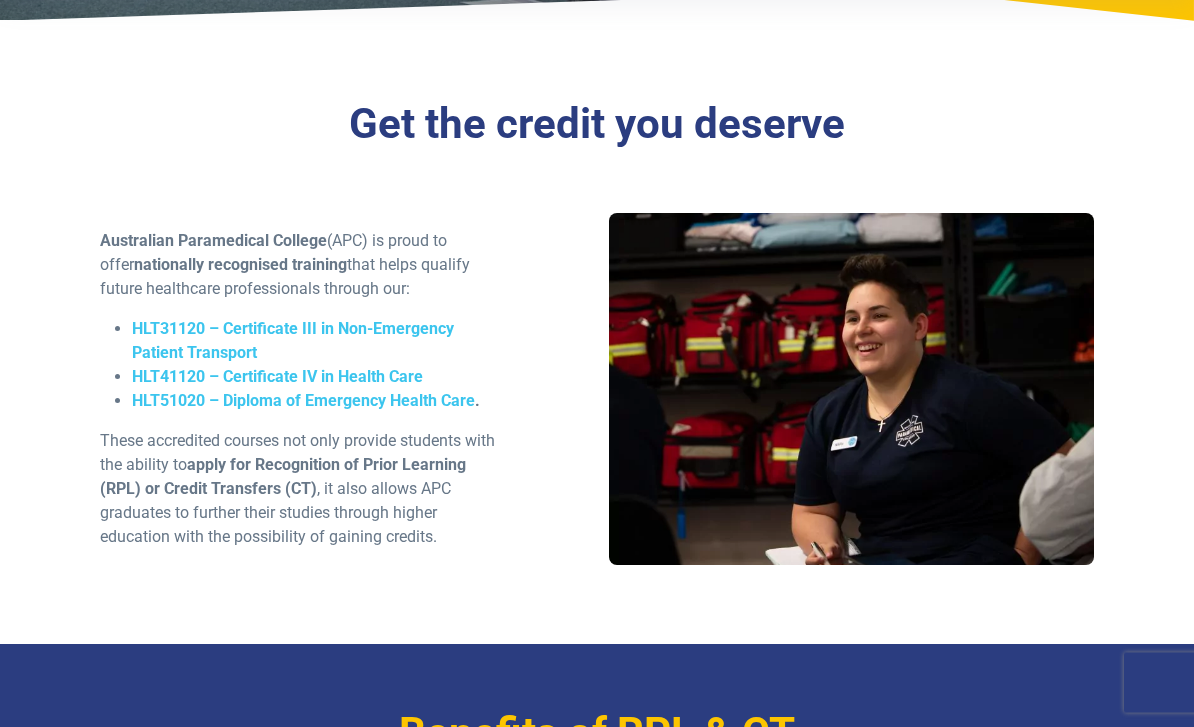 scroll, scrollTop: 498, scrollLeft: 0, axis: vertical 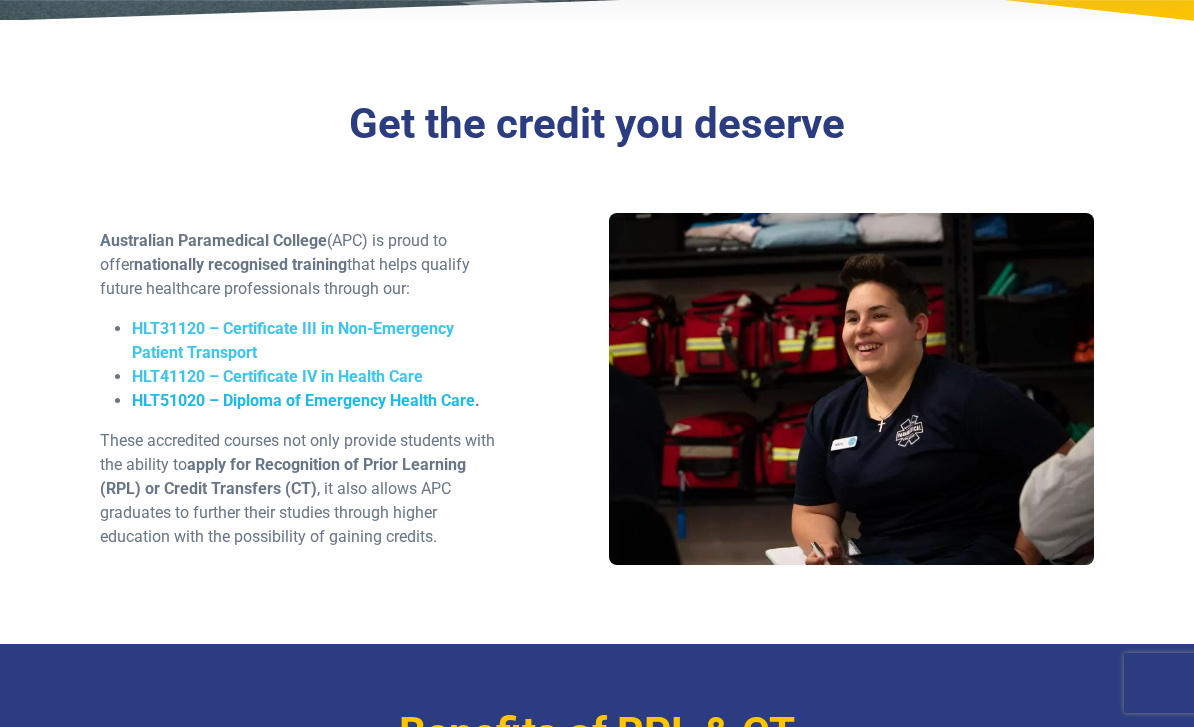click on "HLT51020 – Diploma of Emergency Health Care" at bounding box center (303, 400) 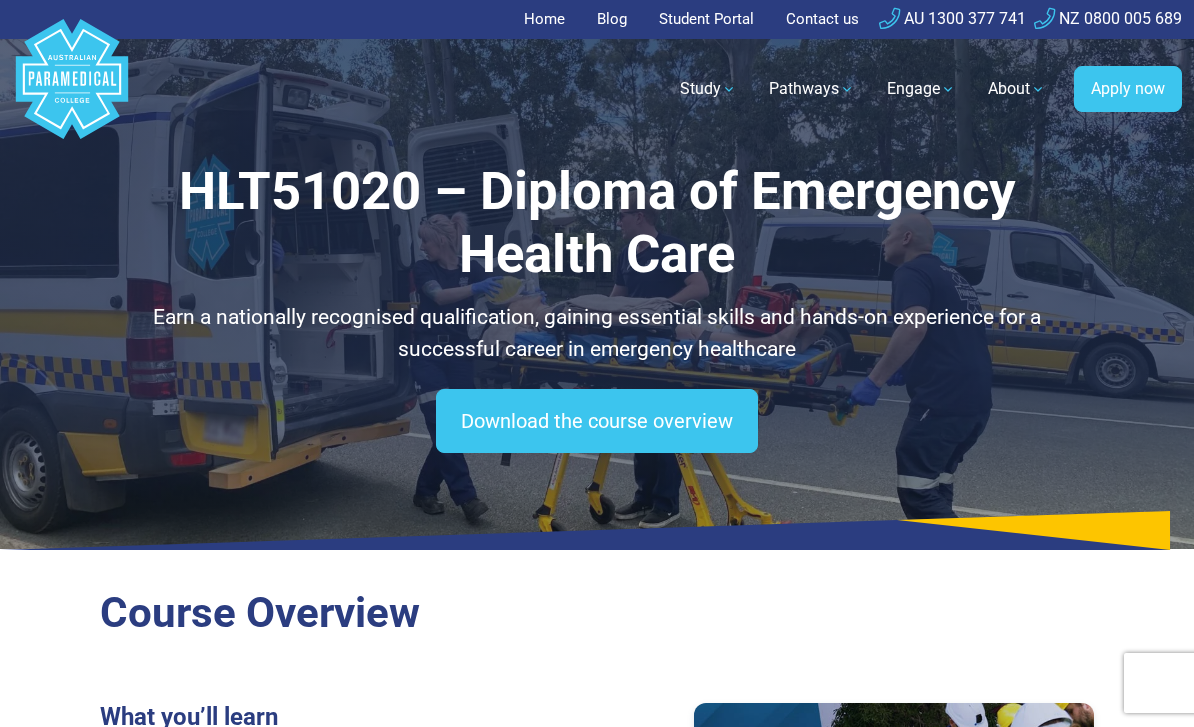 scroll, scrollTop: 0, scrollLeft: 0, axis: both 